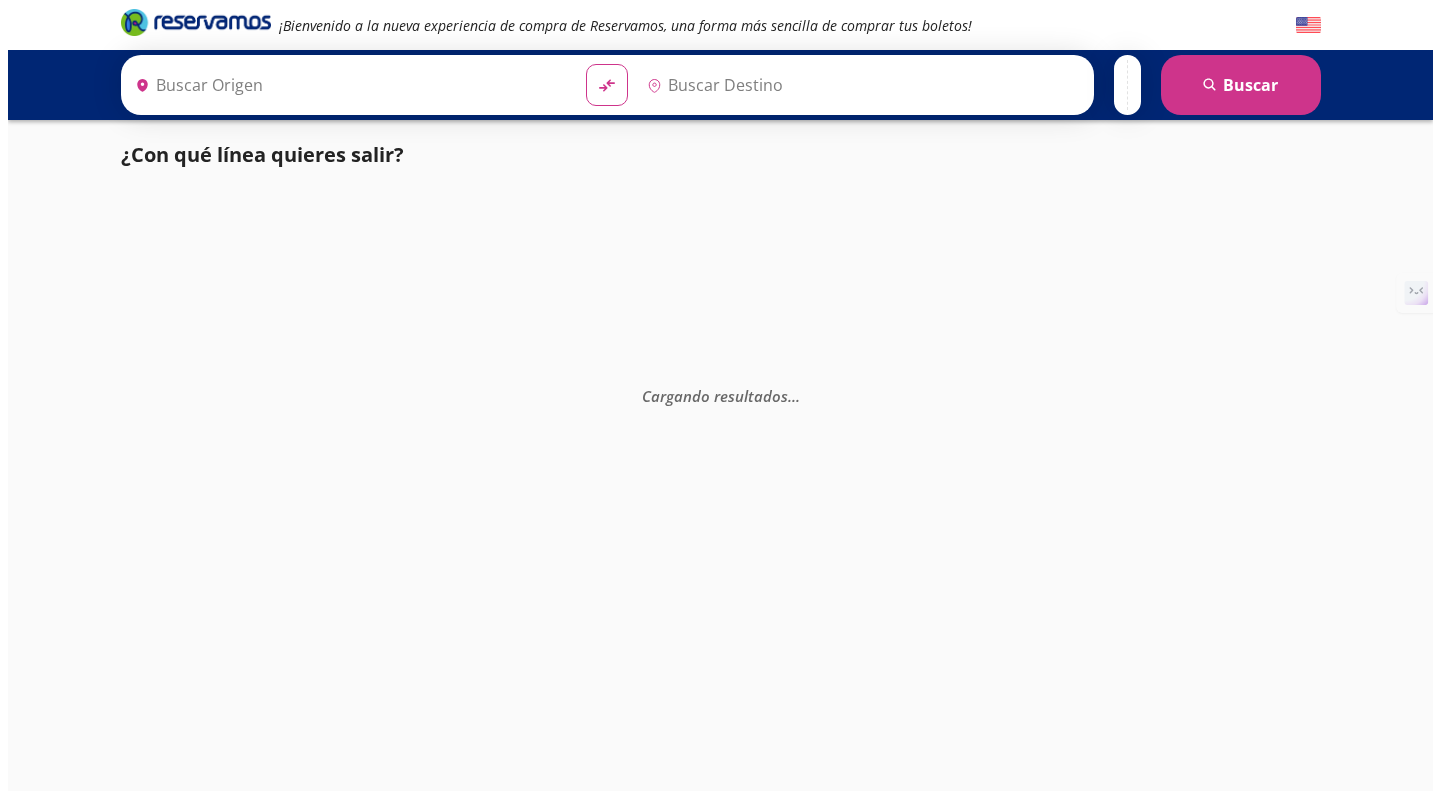 scroll, scrollTop: 0, scrollLeft: 0, axis: both 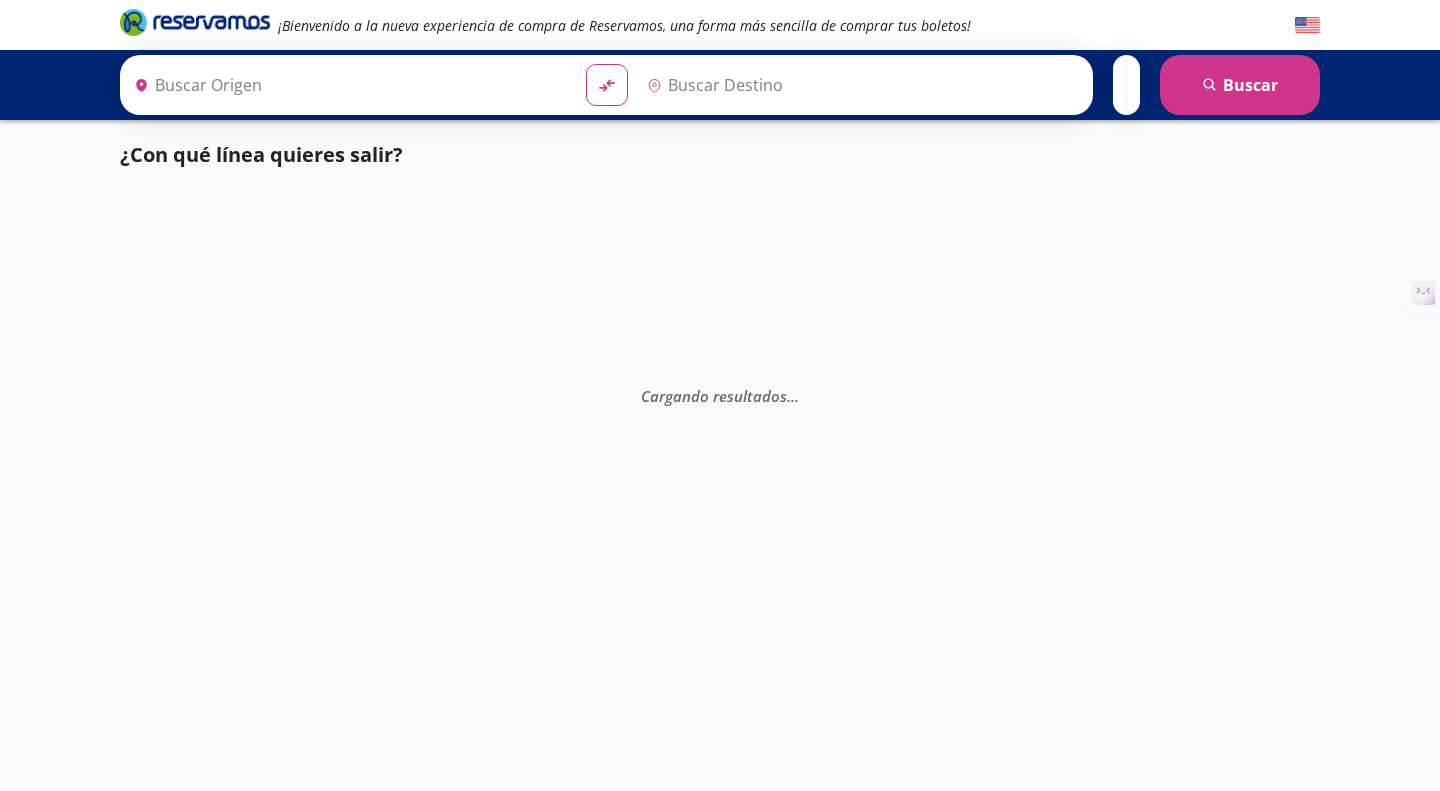 type on "[GEOGRAPHIC_DATA], [GEOGRAPHIC_DATA]" 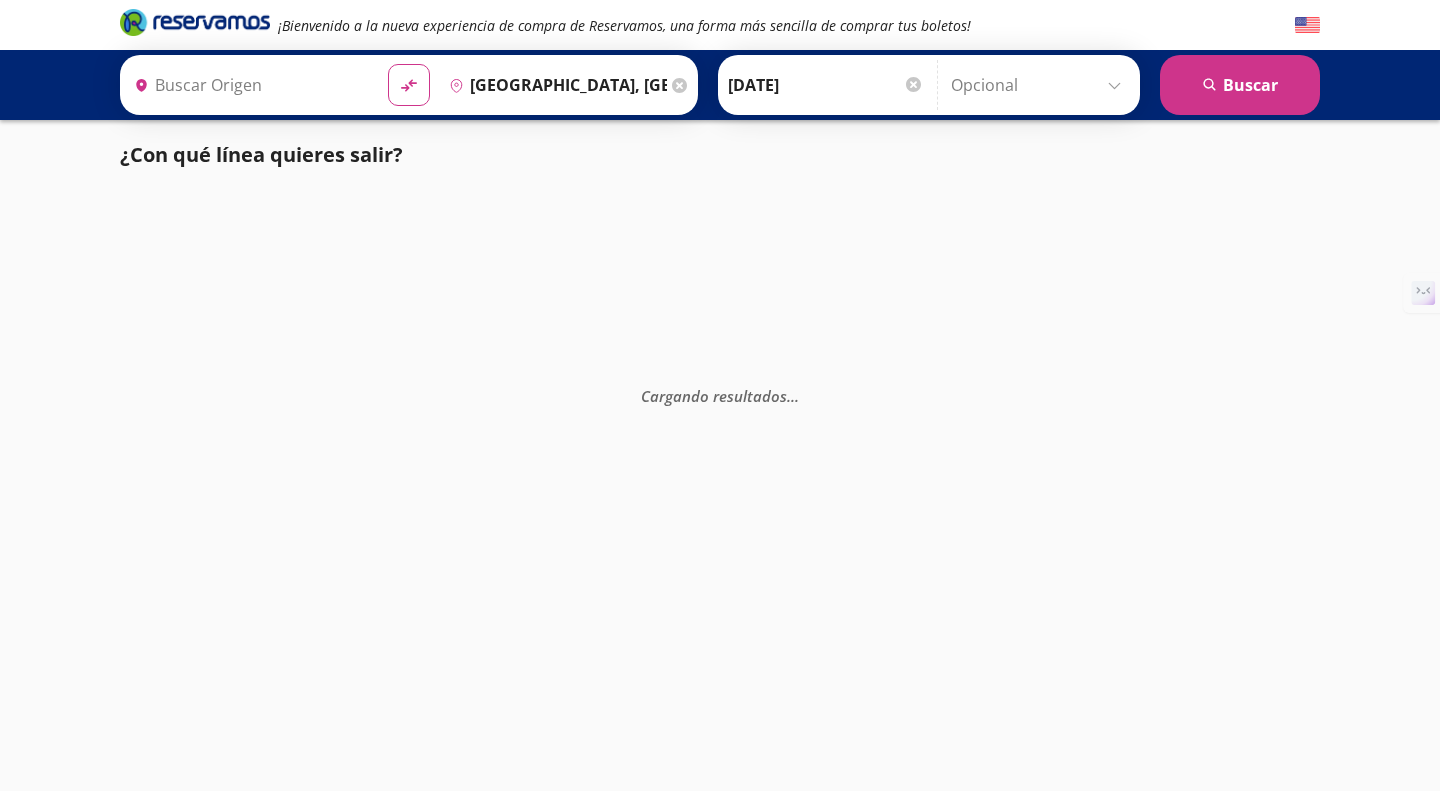 scroll, scrollTop: 361, scrollLeft: 0, axis: vertical 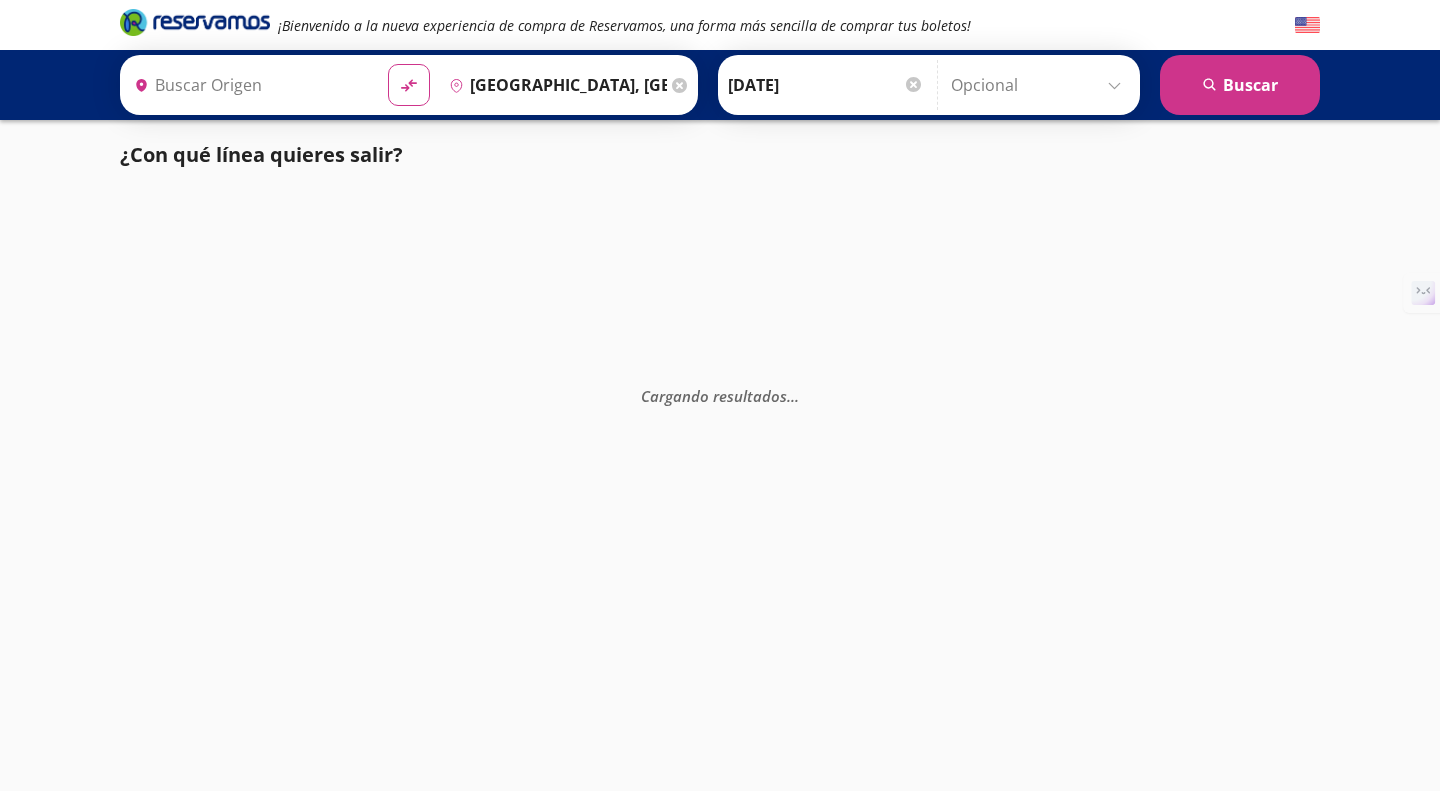 type on "[GEOGRAPHIC_DATA][PERSON_NAME], [GEOGRAPHIC_DATA][PERSON_NAME]" 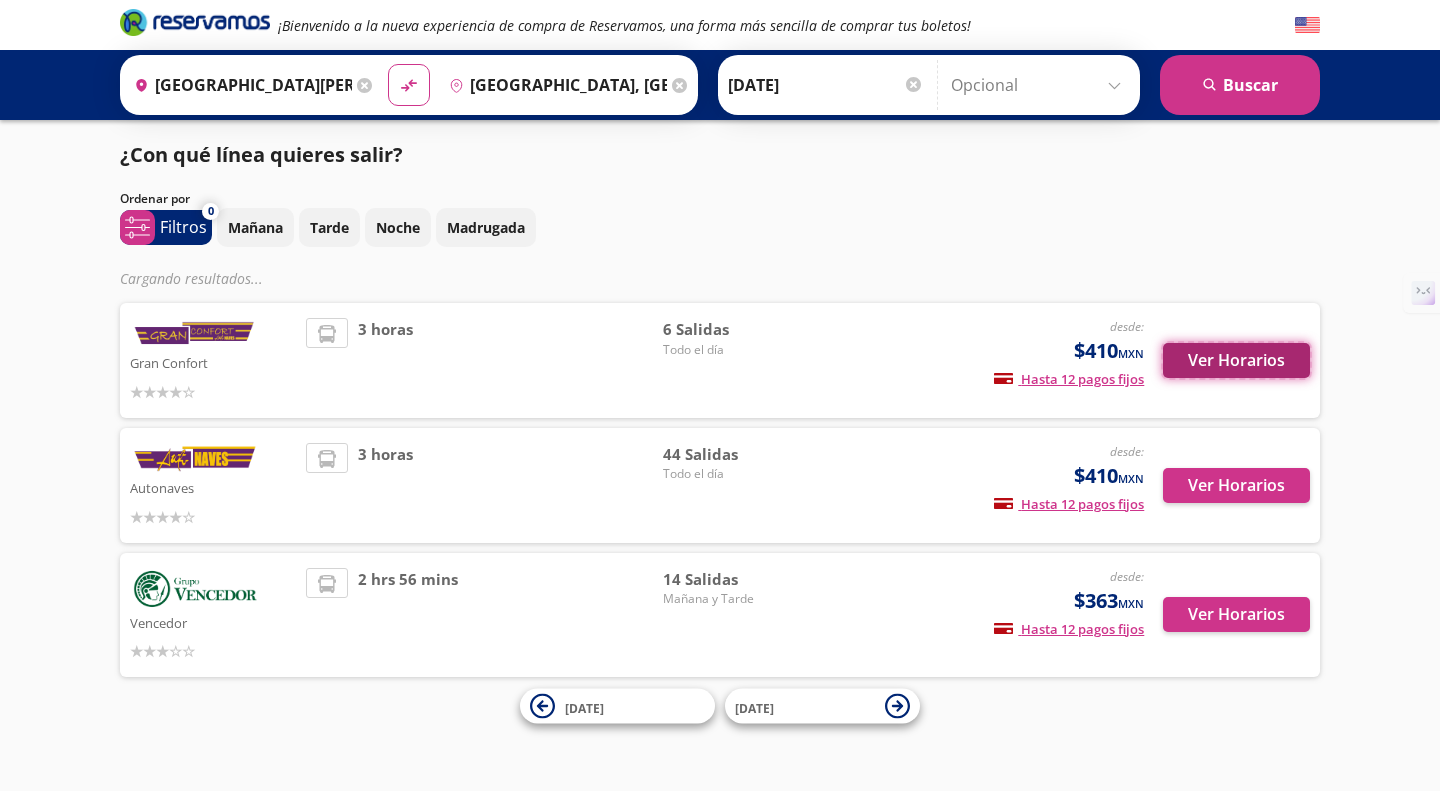 click on "Ver Horarios" at bounding box center [1236, 360] 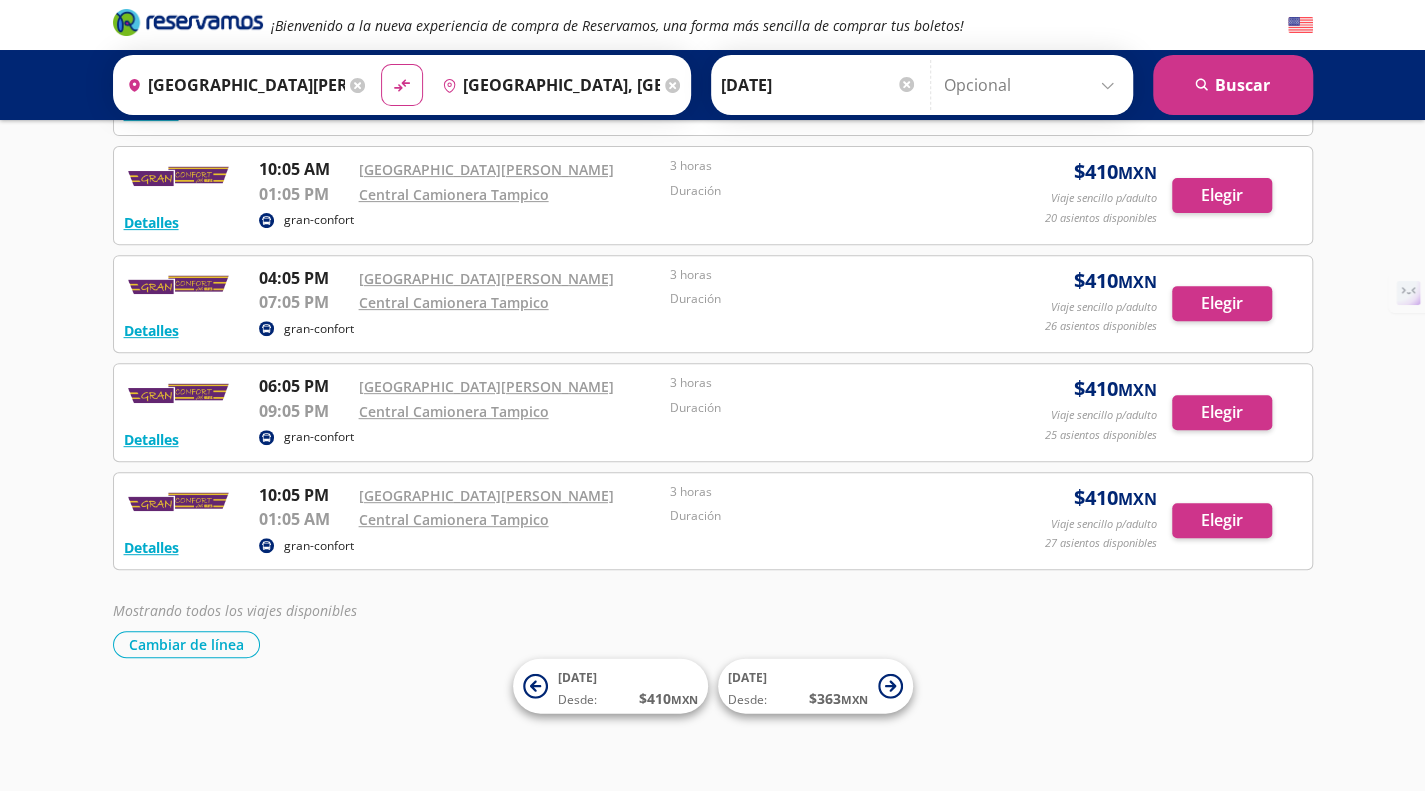 scroll, scrollTop: 261, scrollLeft: 0, axis: vertical 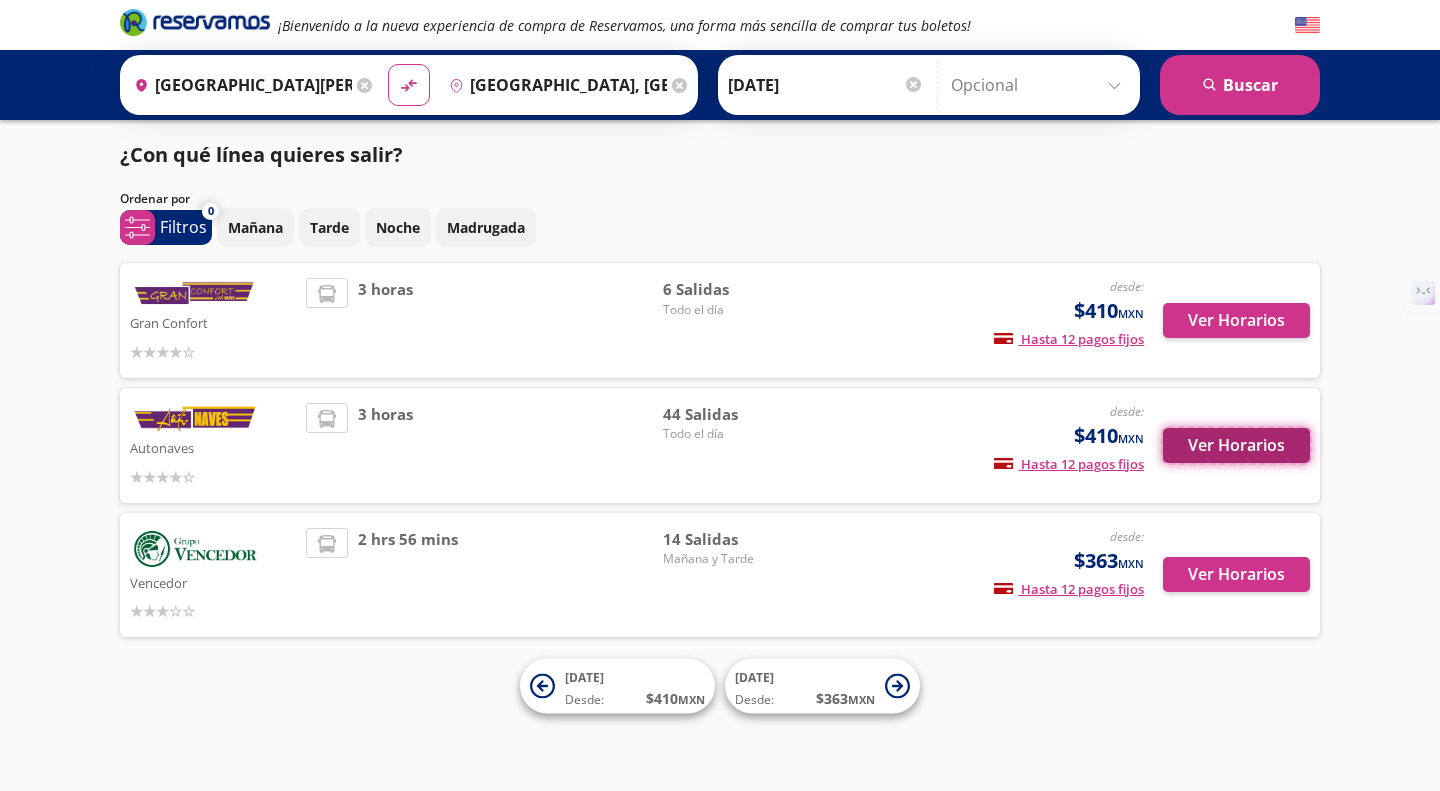 click on "Ver Horarios" at bounding box center [1236, 445] 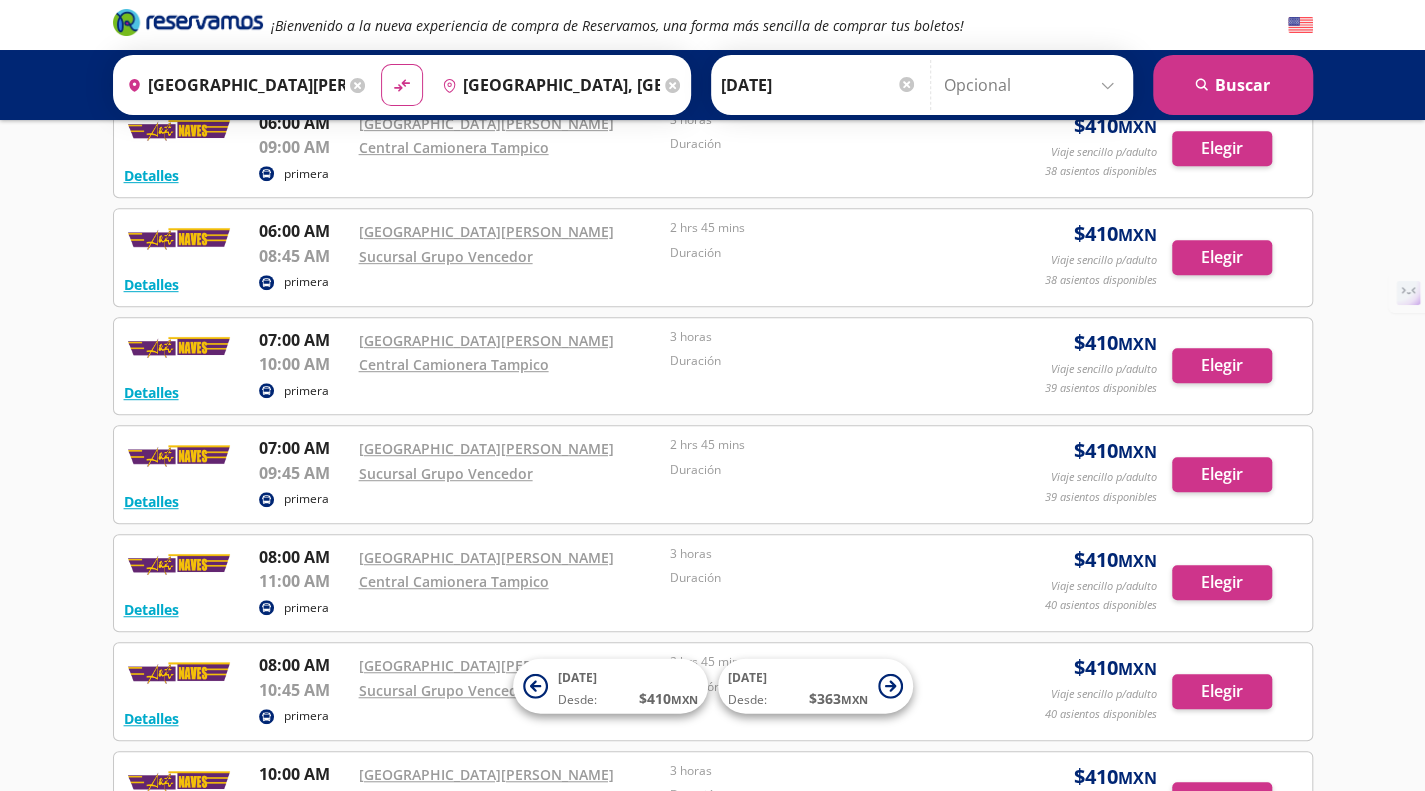 scroll, scrollTop: 438, scrollLeft: 0, axis: vertical 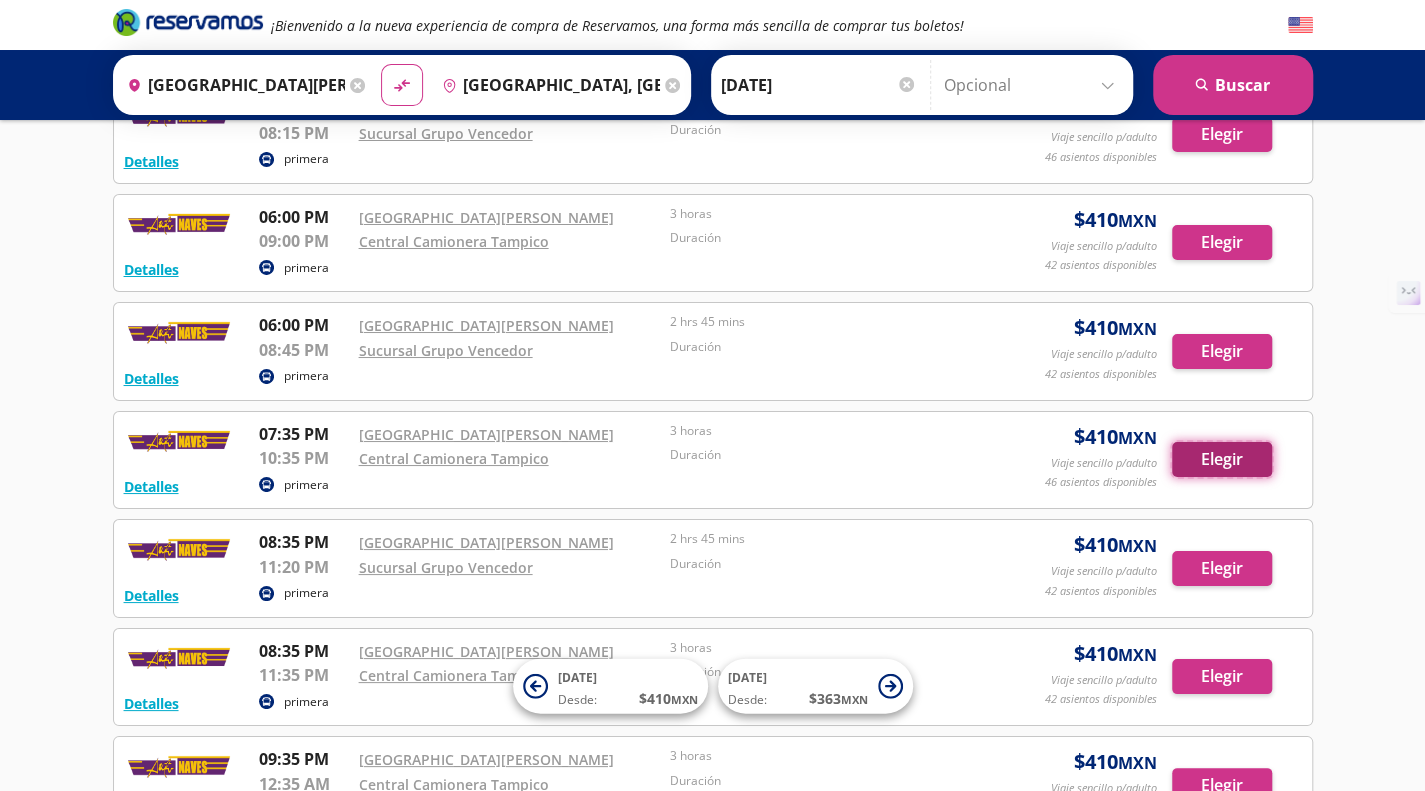 click on "Elegir" at bounding box center (1222, 459) 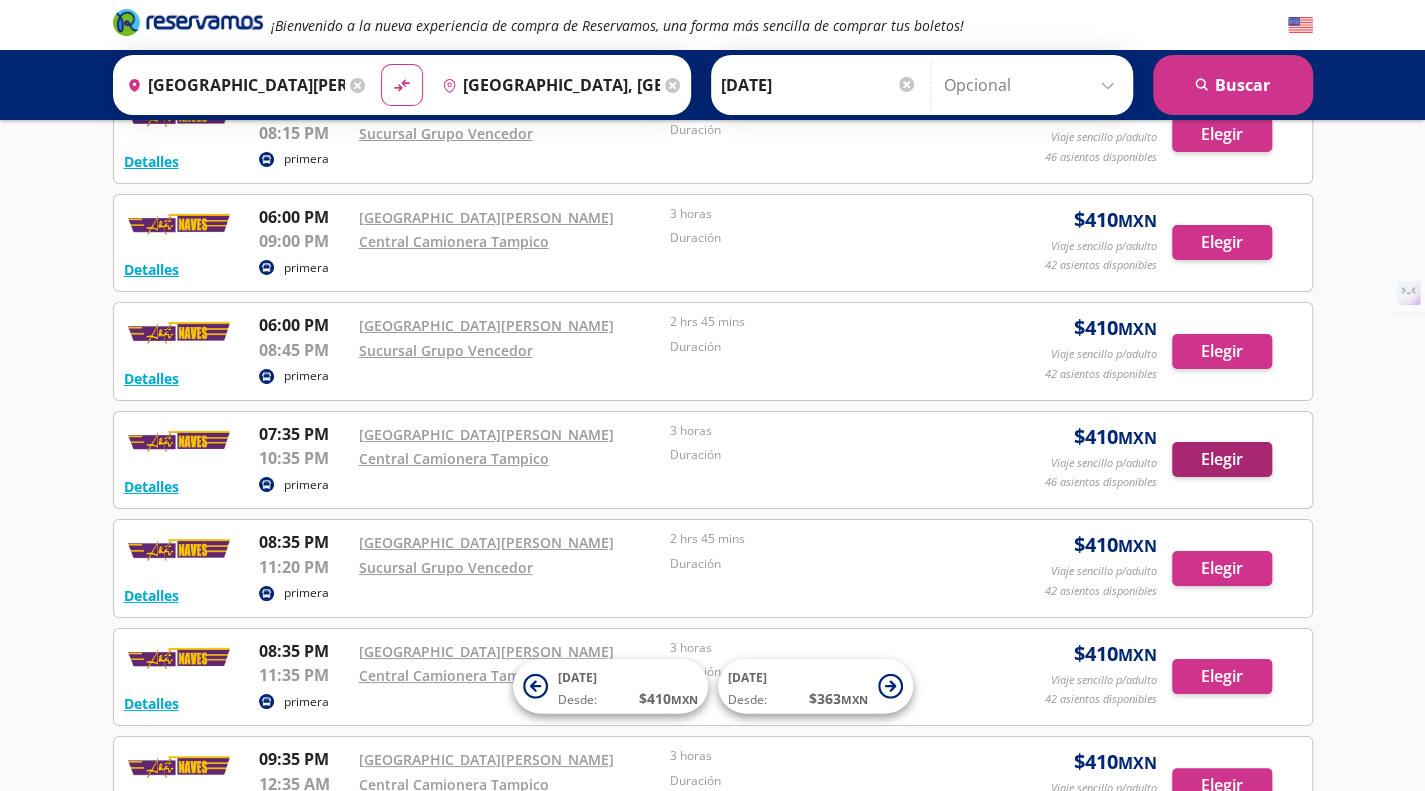 scroll, scrollTop: 0, scrollLeft: 0, axis: both 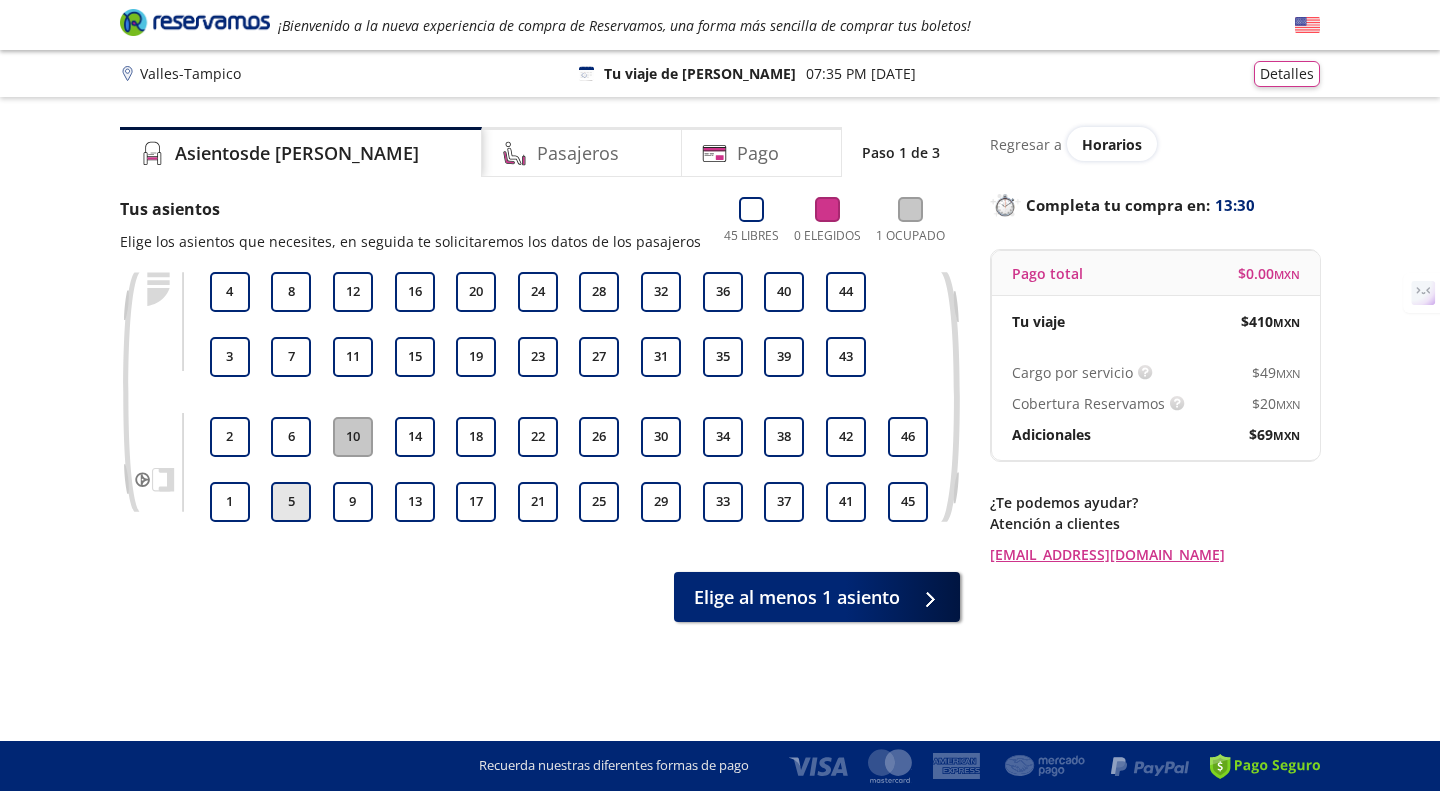 click on "5" at bounding box center (291, 502) 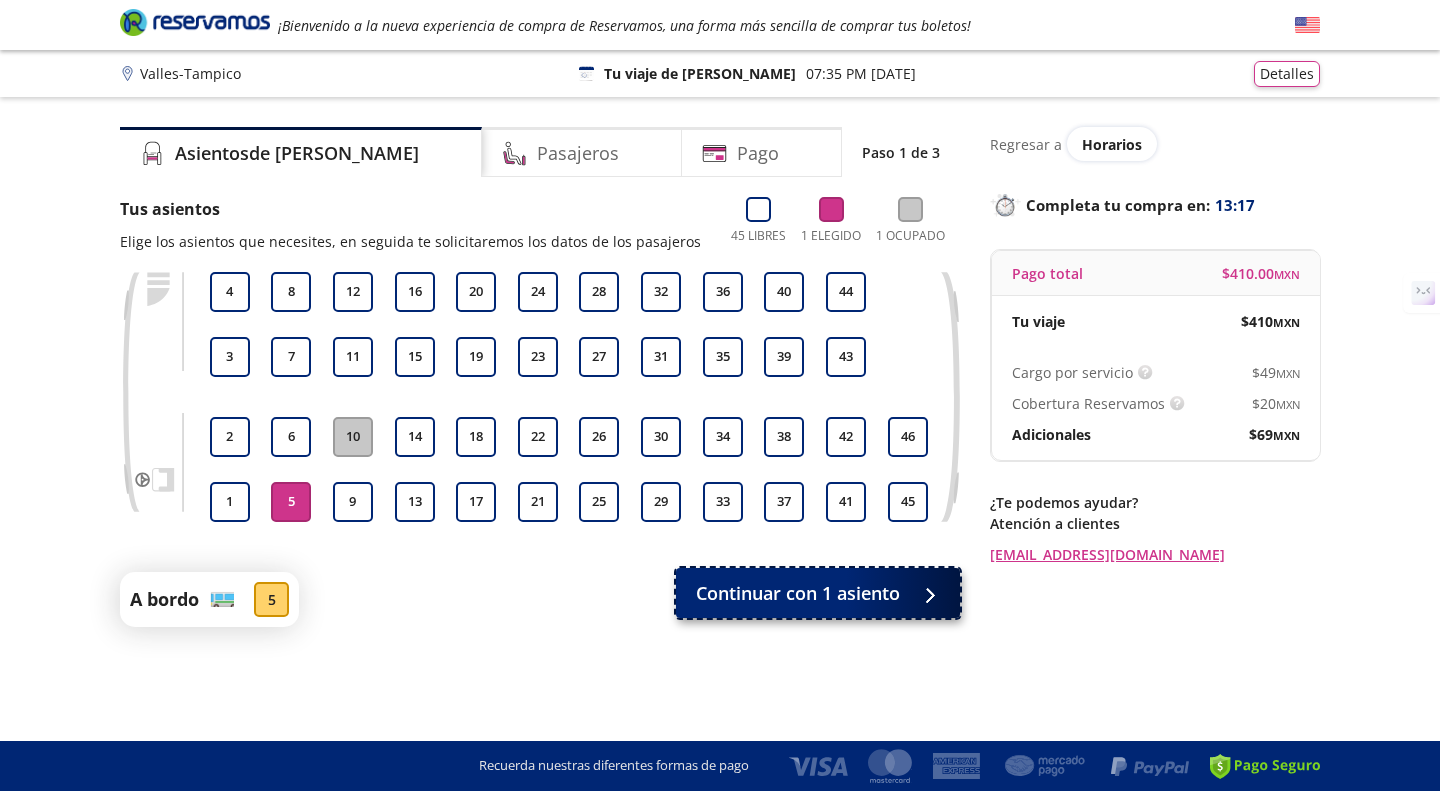click on "Continuar con 1 asiento" at bounding box center (798, 593) 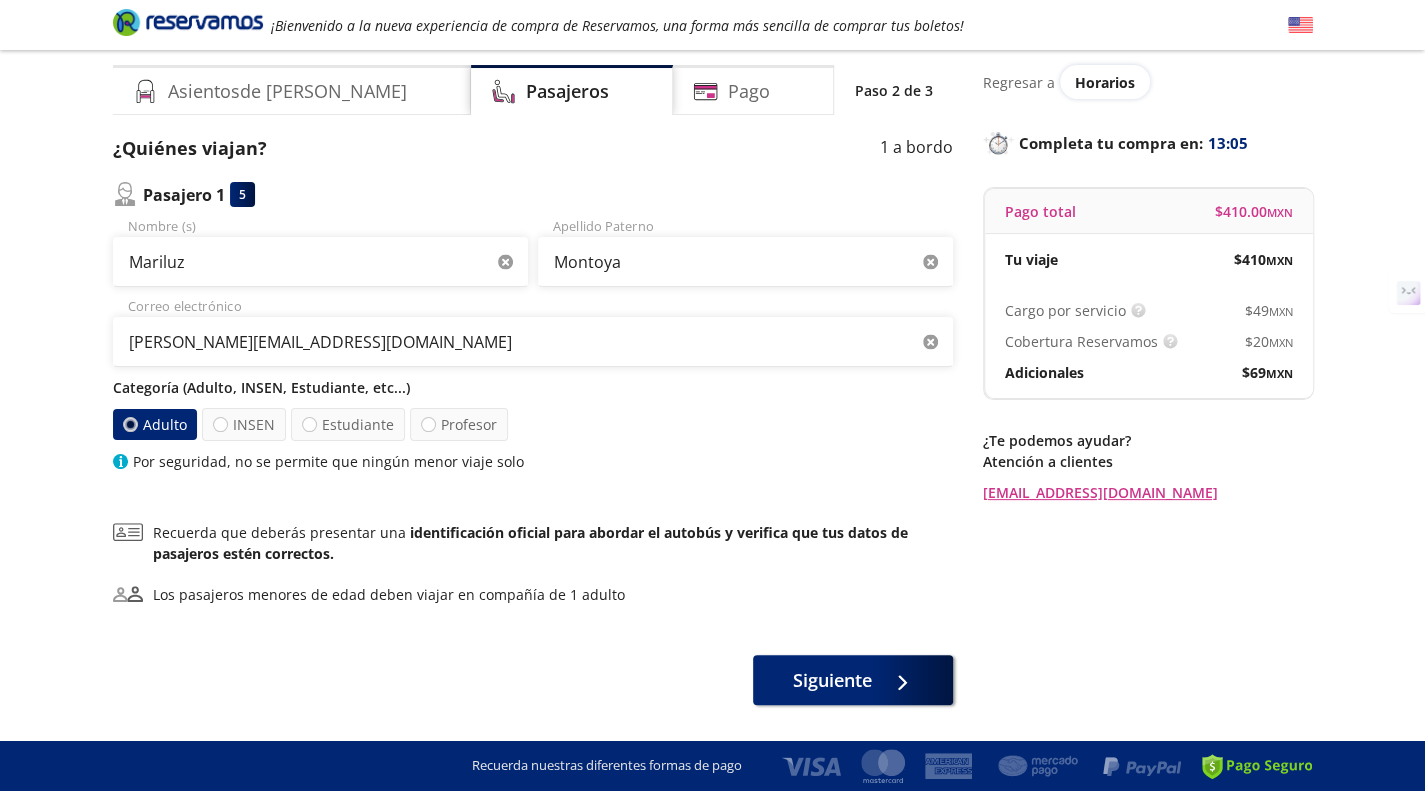scroll, scrollTop: 115, scrollLeft: 0, axis: vertical 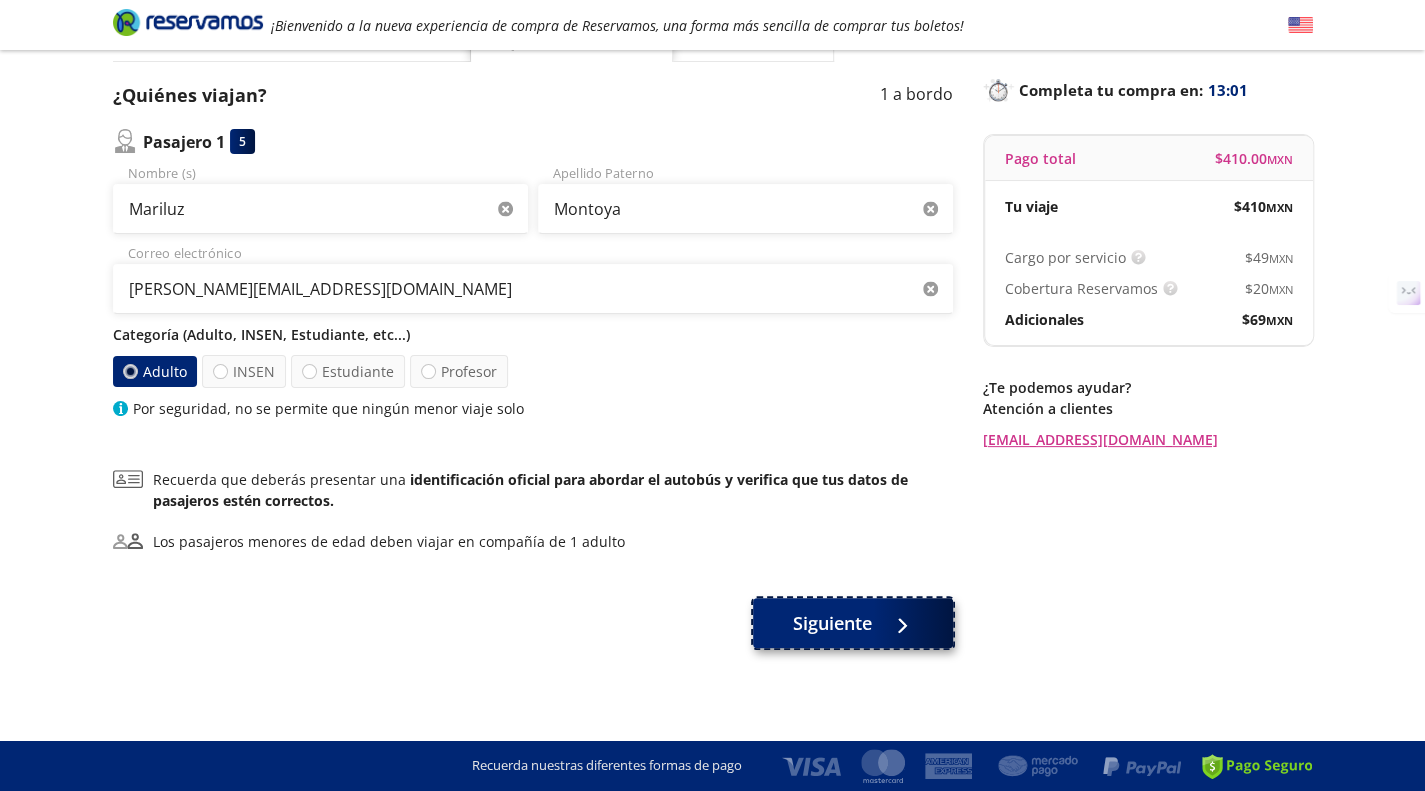 click on "Siguiente" at bounding box center [853, 623] 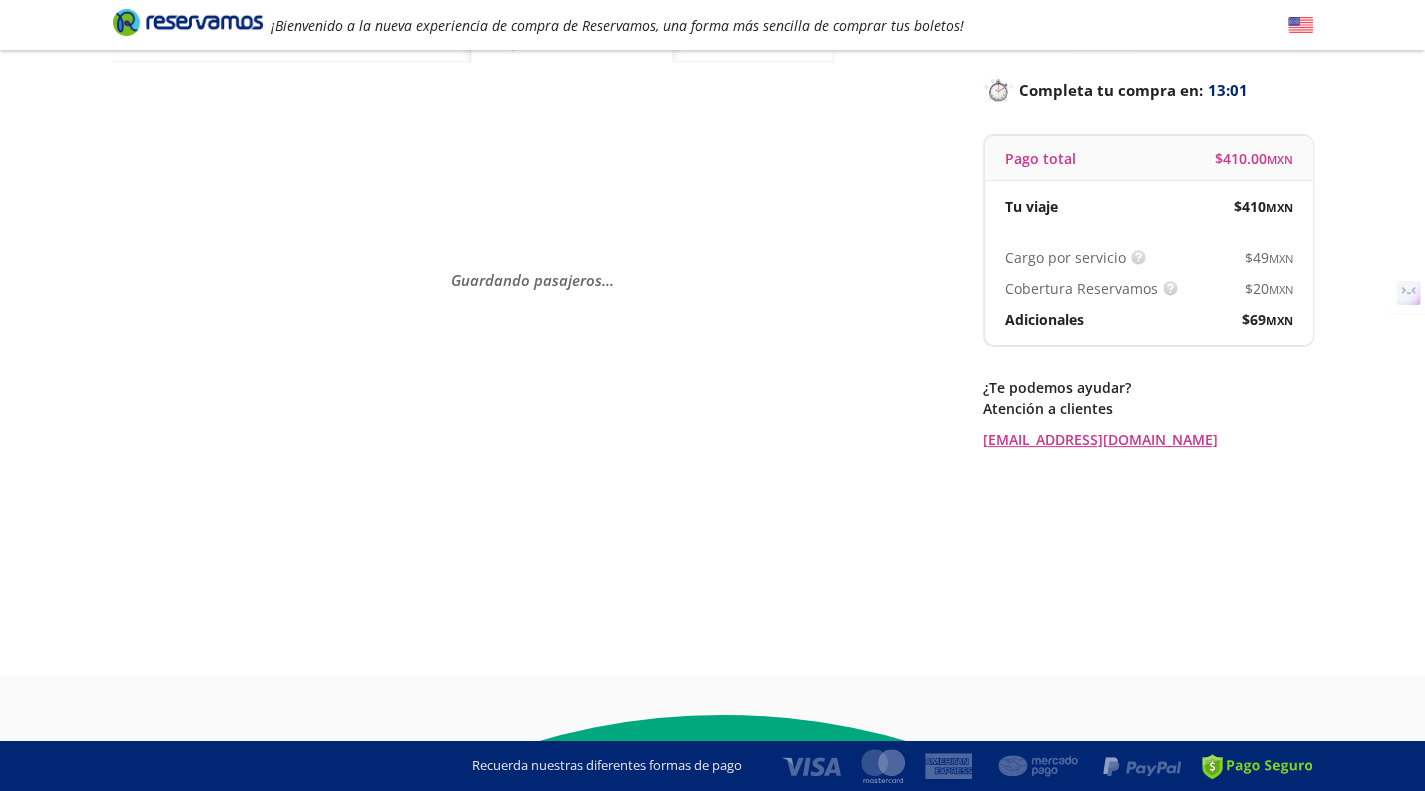 scroll, scrollTop: 0, scrollLeft: 0, axis: both 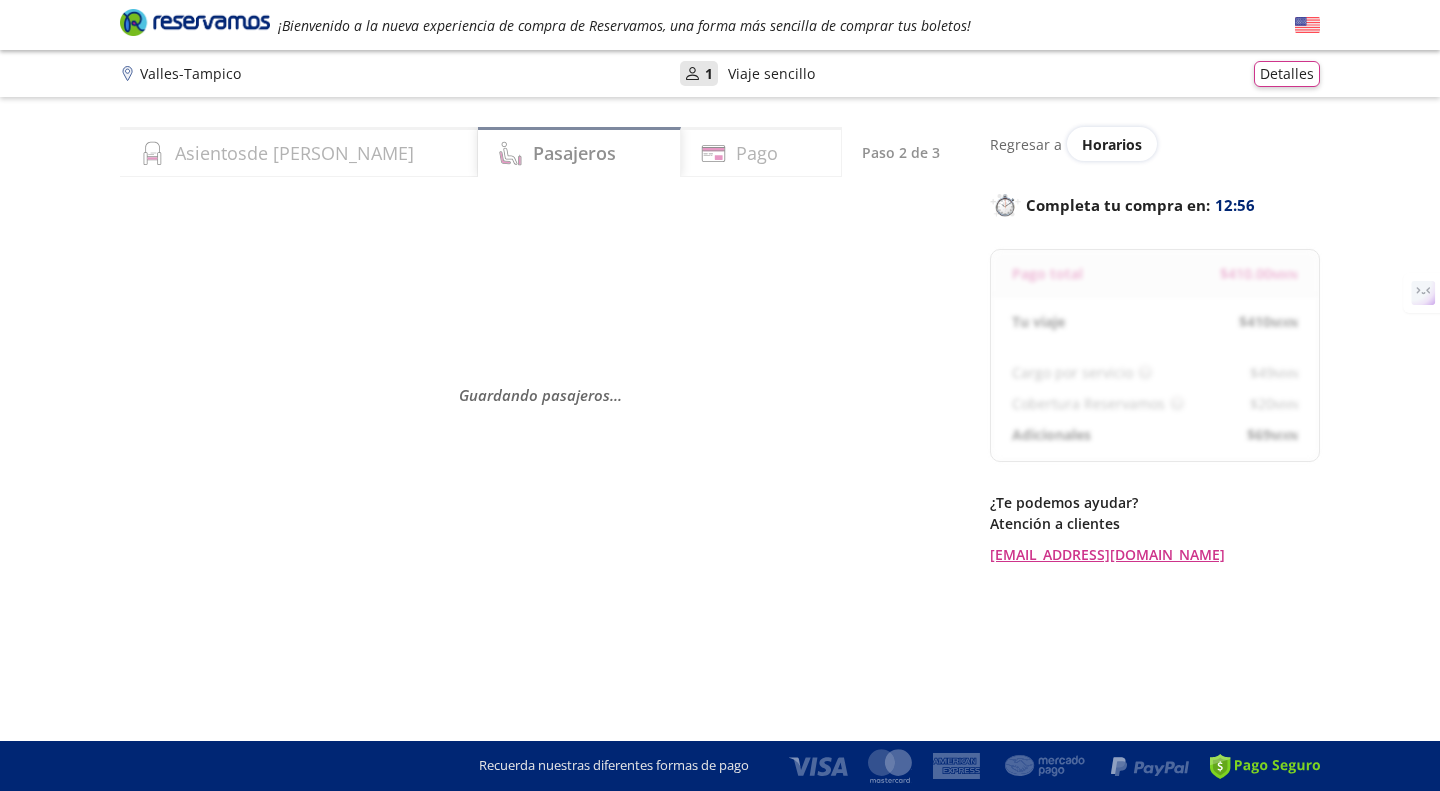 select on "MX" 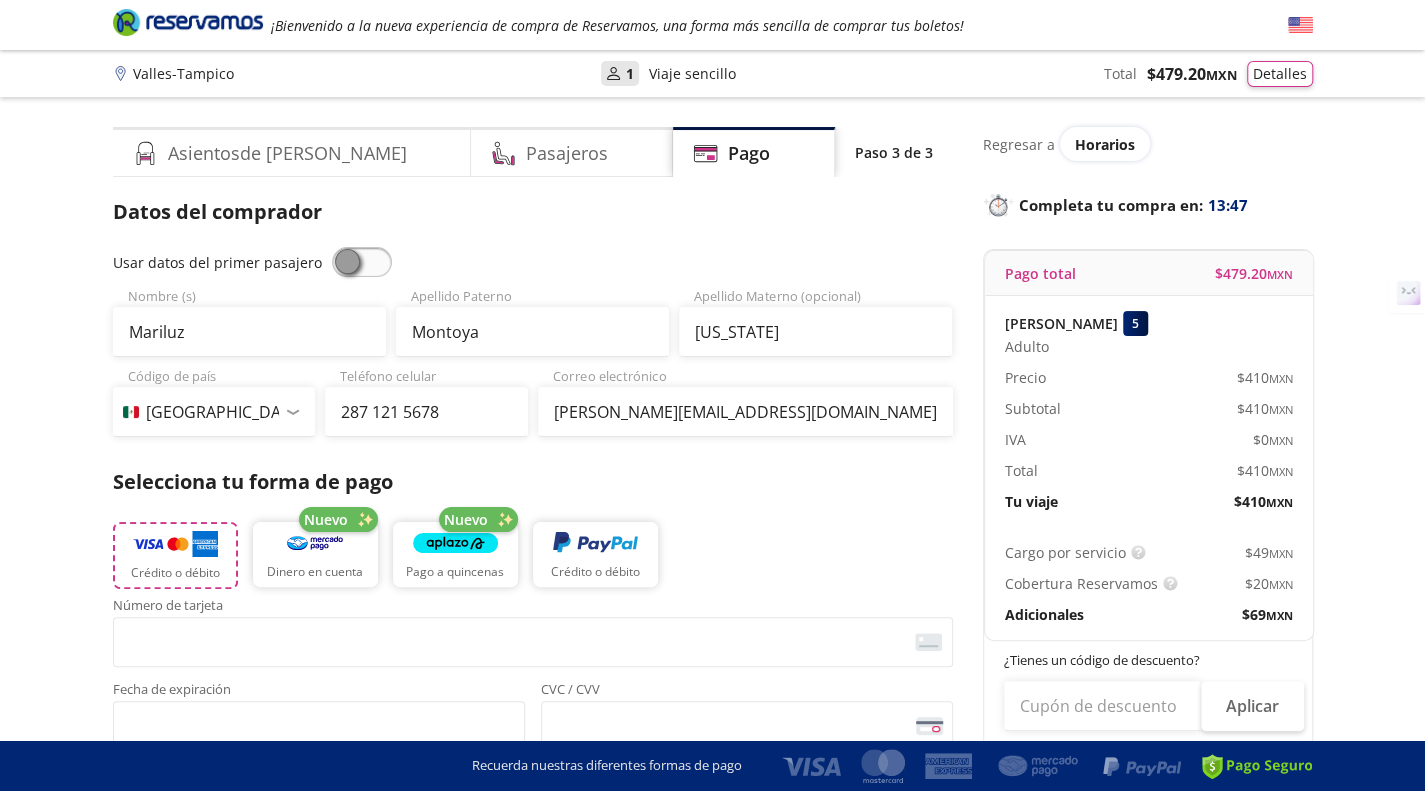 click on "Crédito o débito" at bounding box center (175, 555) 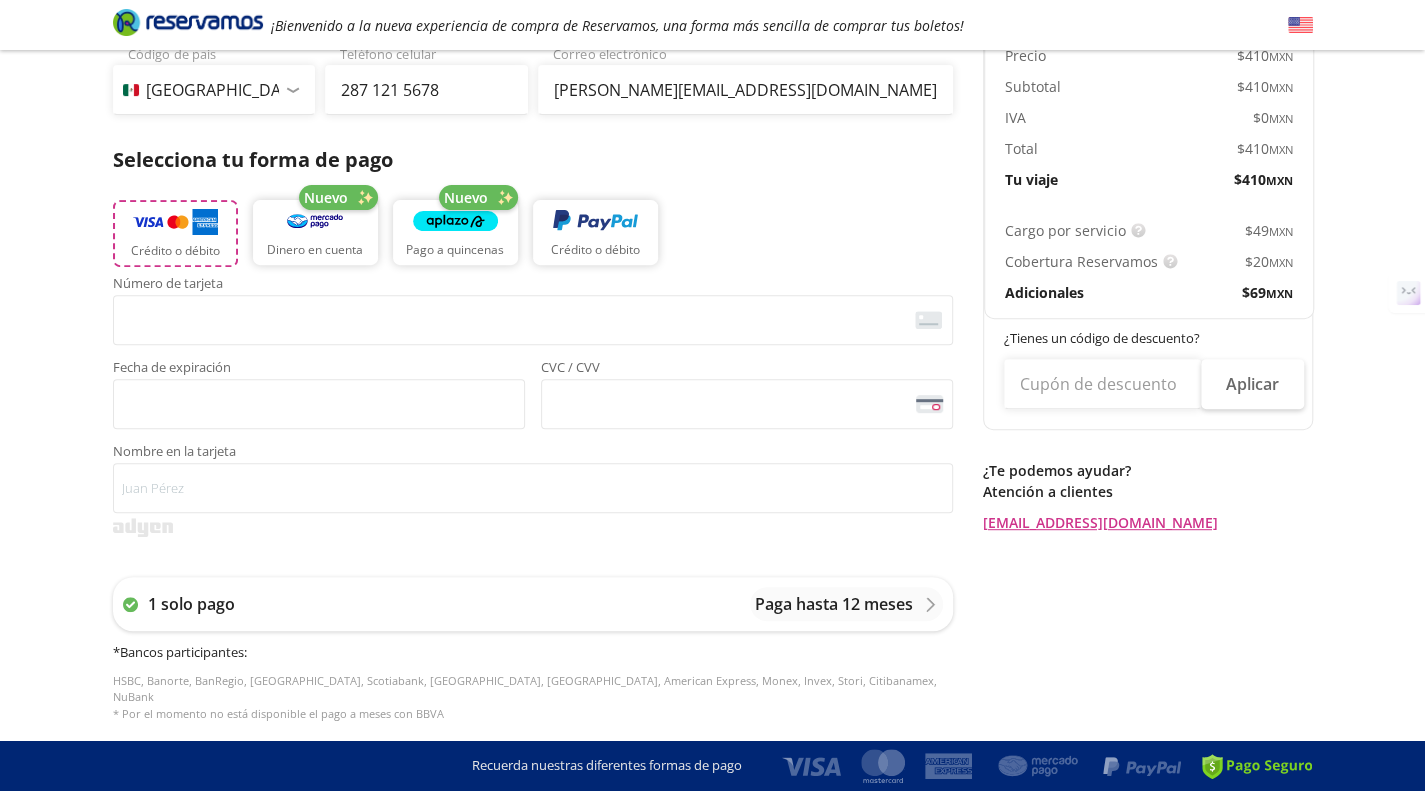 scroll, scrollTop: 328, scrollLeft: 0, axis: vertical 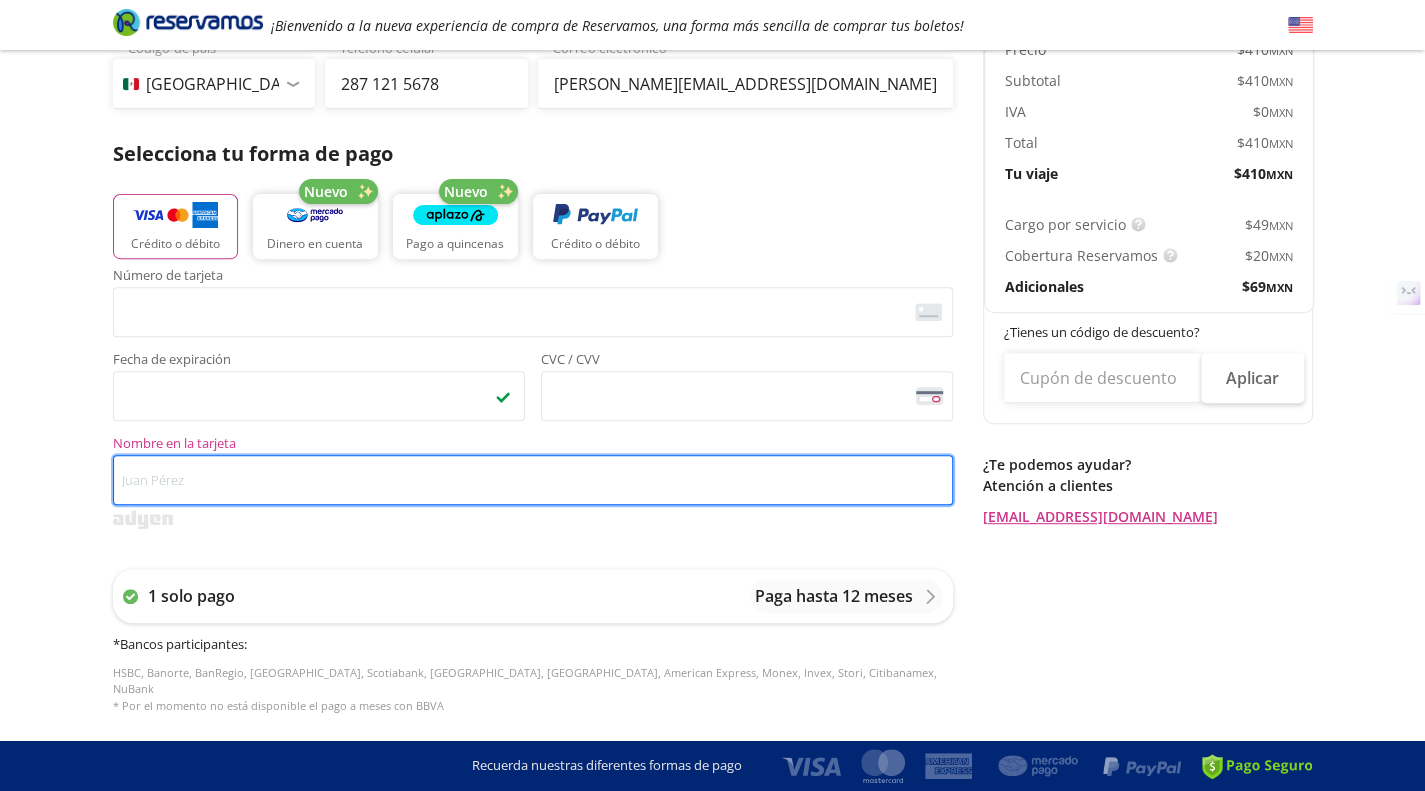 click on "Nombre en la tarjeta" at bounding box center (533, 480) 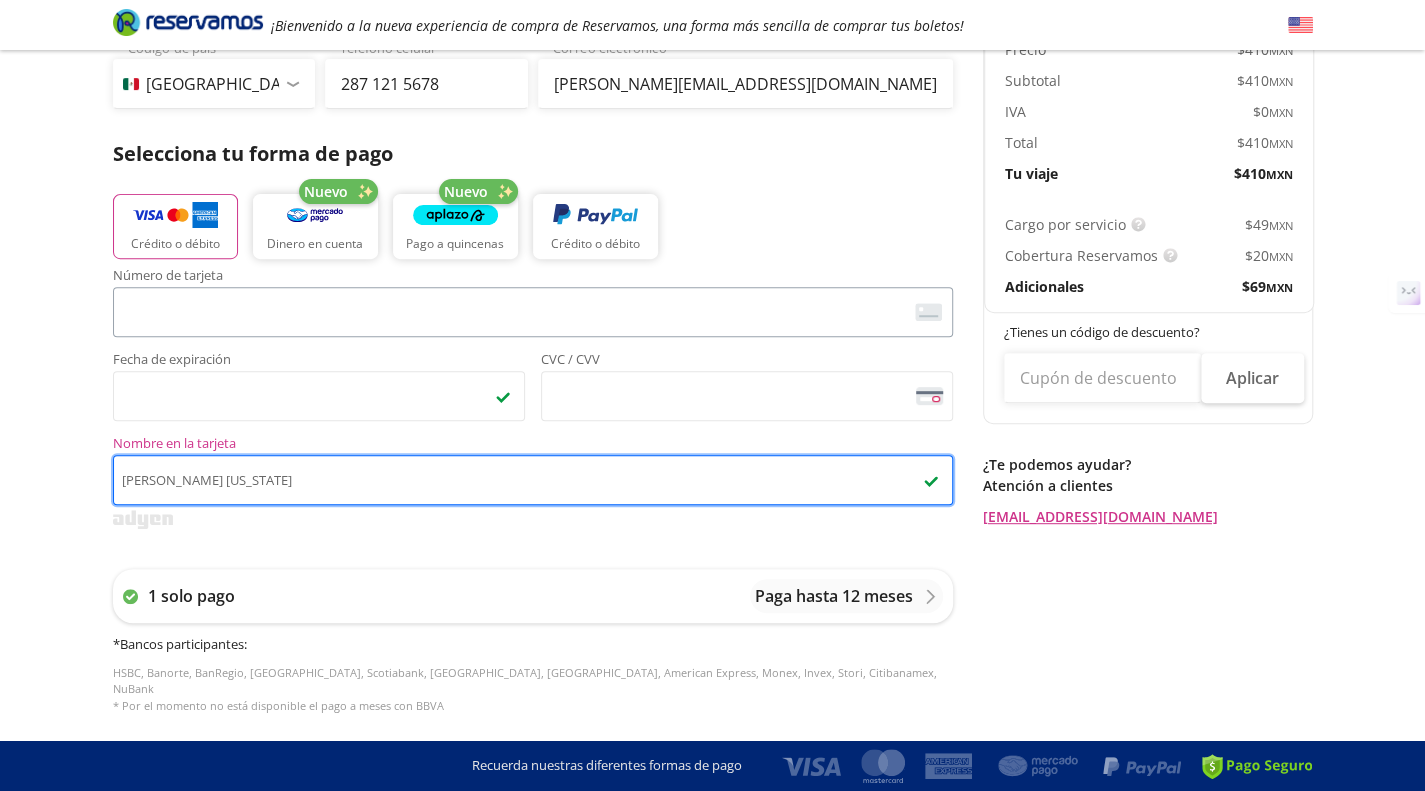 type on "[PERSON_NAME] [US_STATE]" 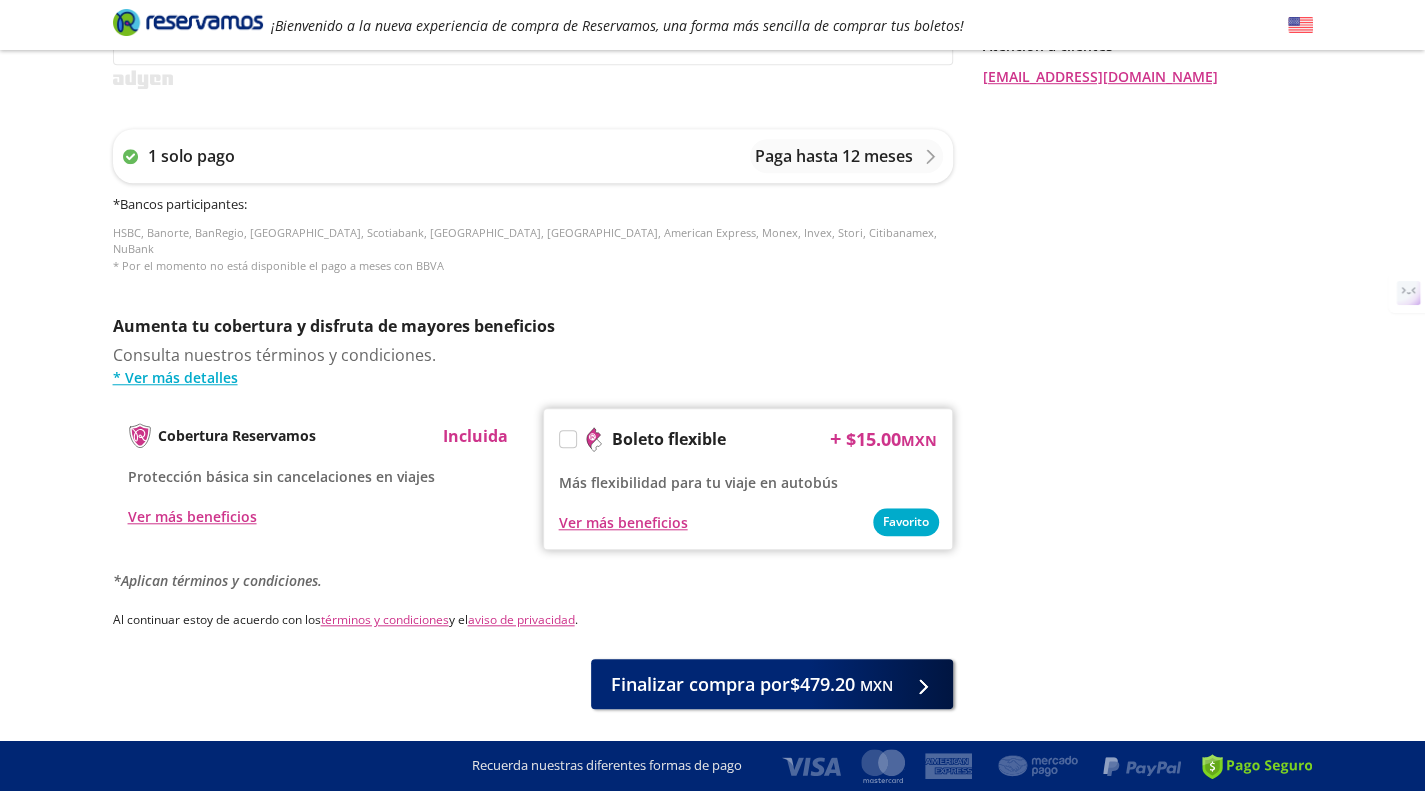 scroll, scrollTop: 806, scrollLeft: 0, axis: vertical 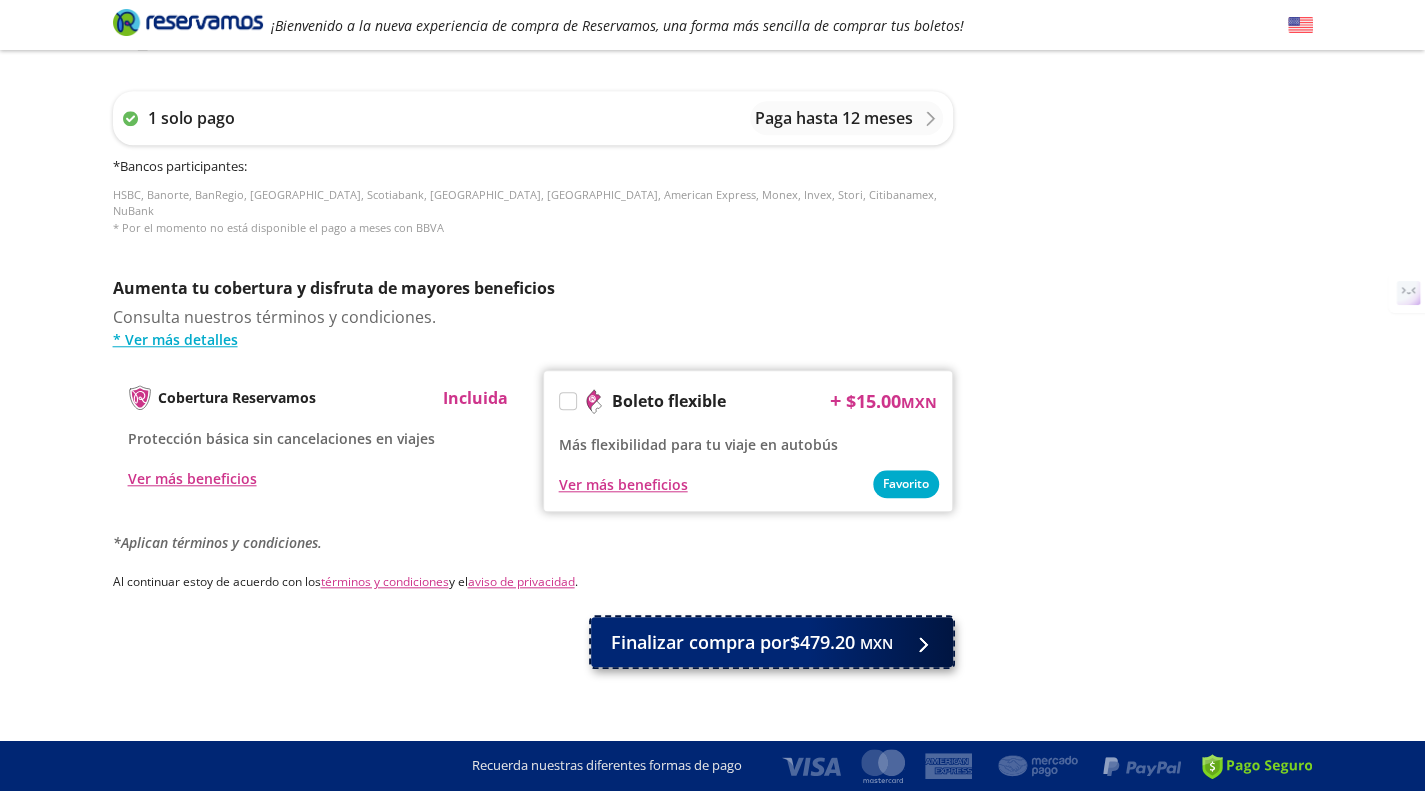 click on "Finalizar compra por  $479.20   MXN" at bounding box center (752, 642) 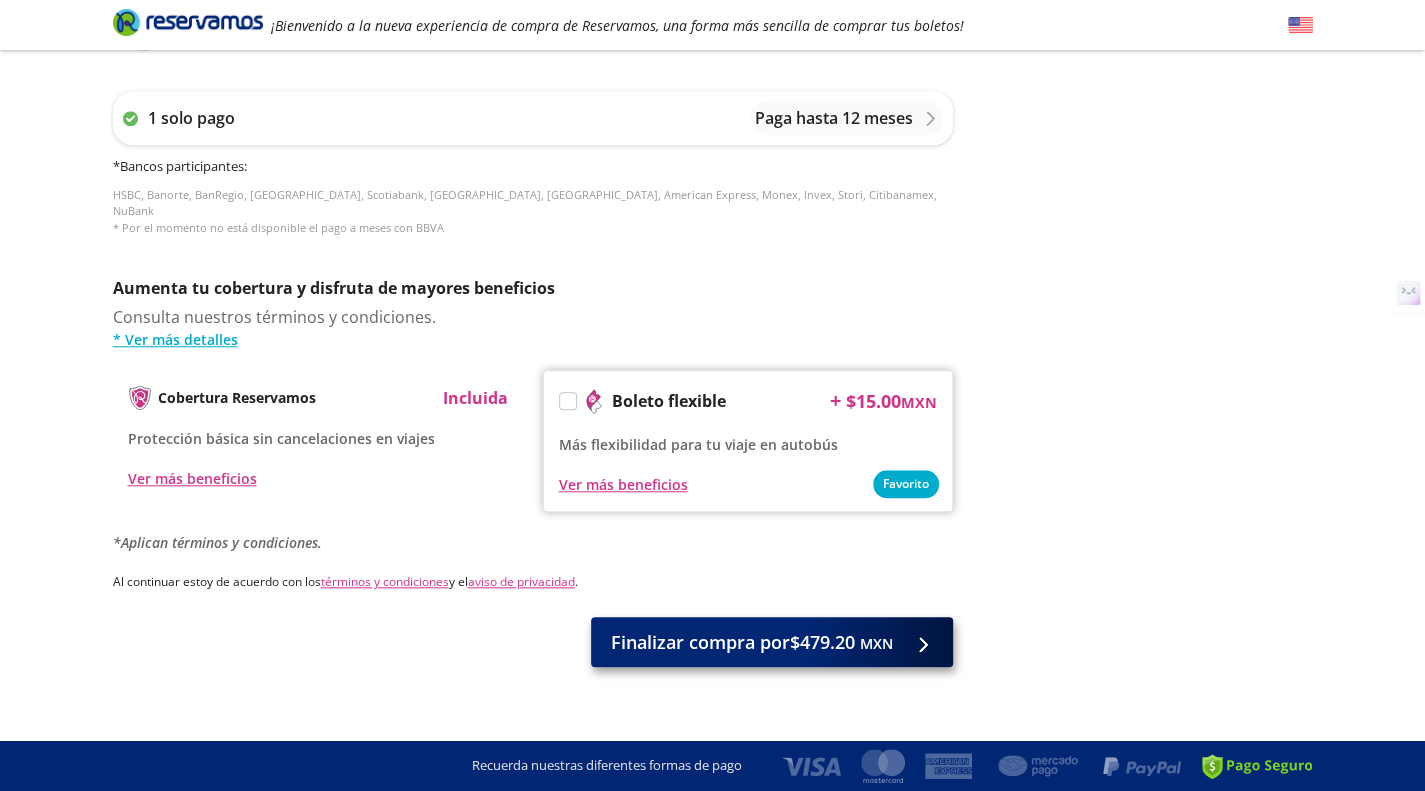 scroll, scrollTop: 0, scrollLeft: 0, axis: both 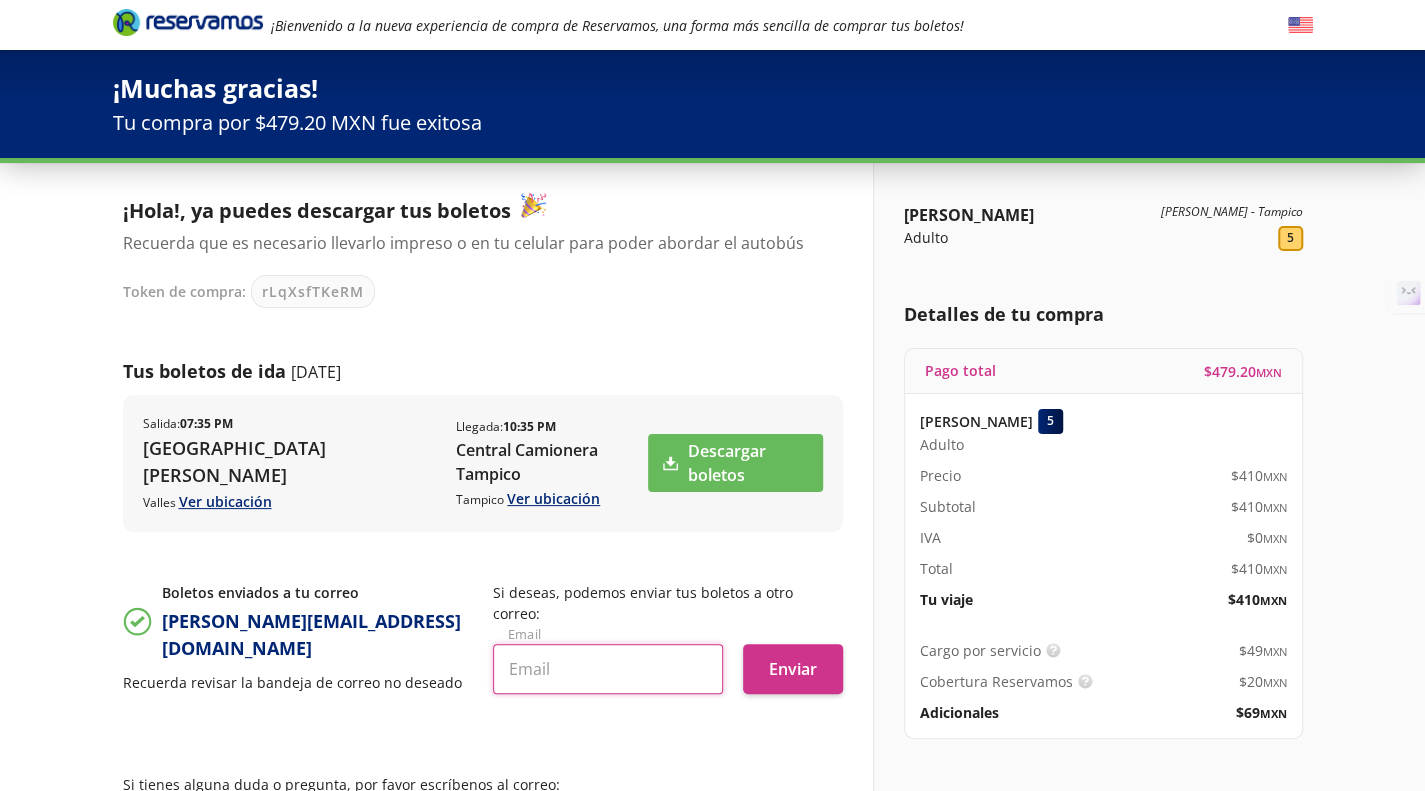 click at bounding box center [608, 669] 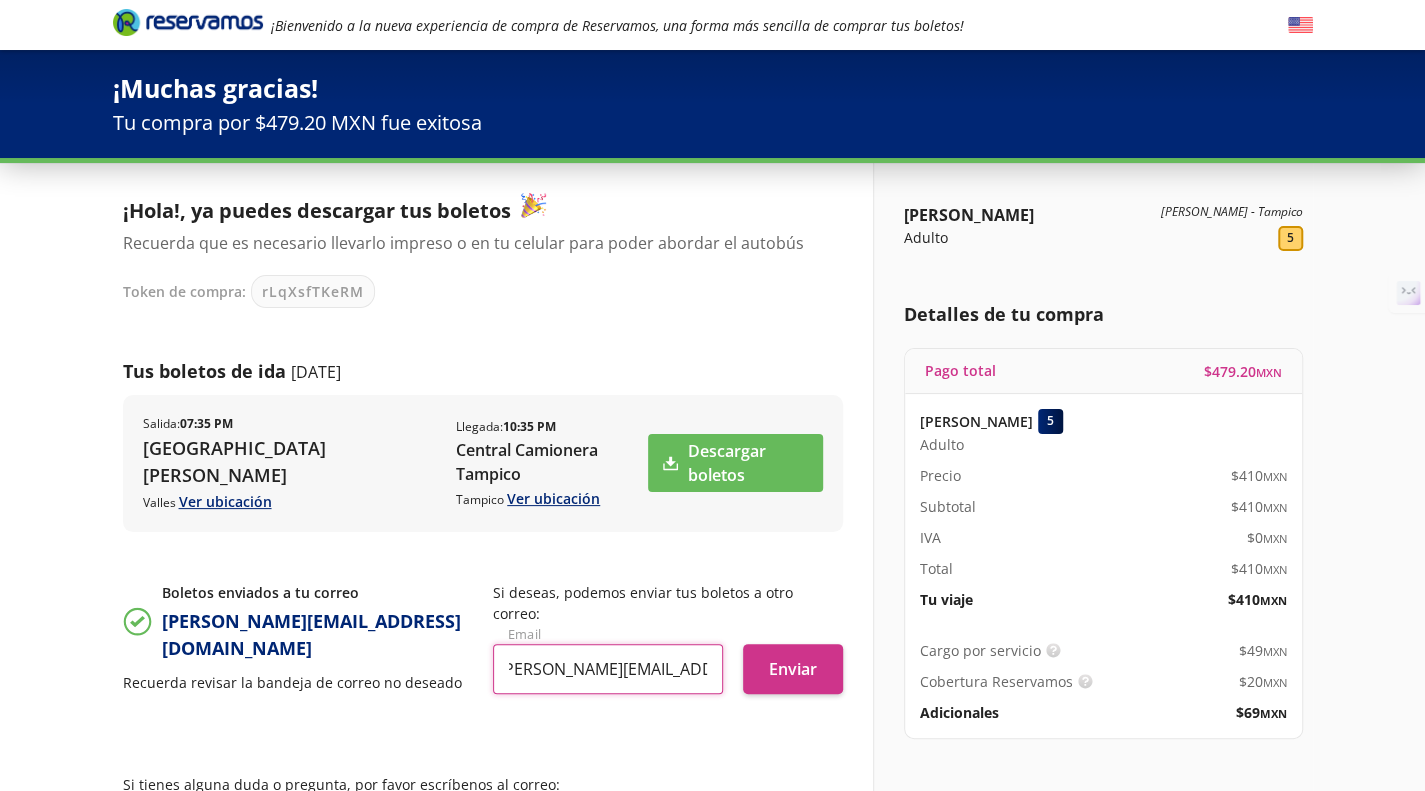 scroll, scrollTop: 0, scrollLeft: 24, axis: horizontal 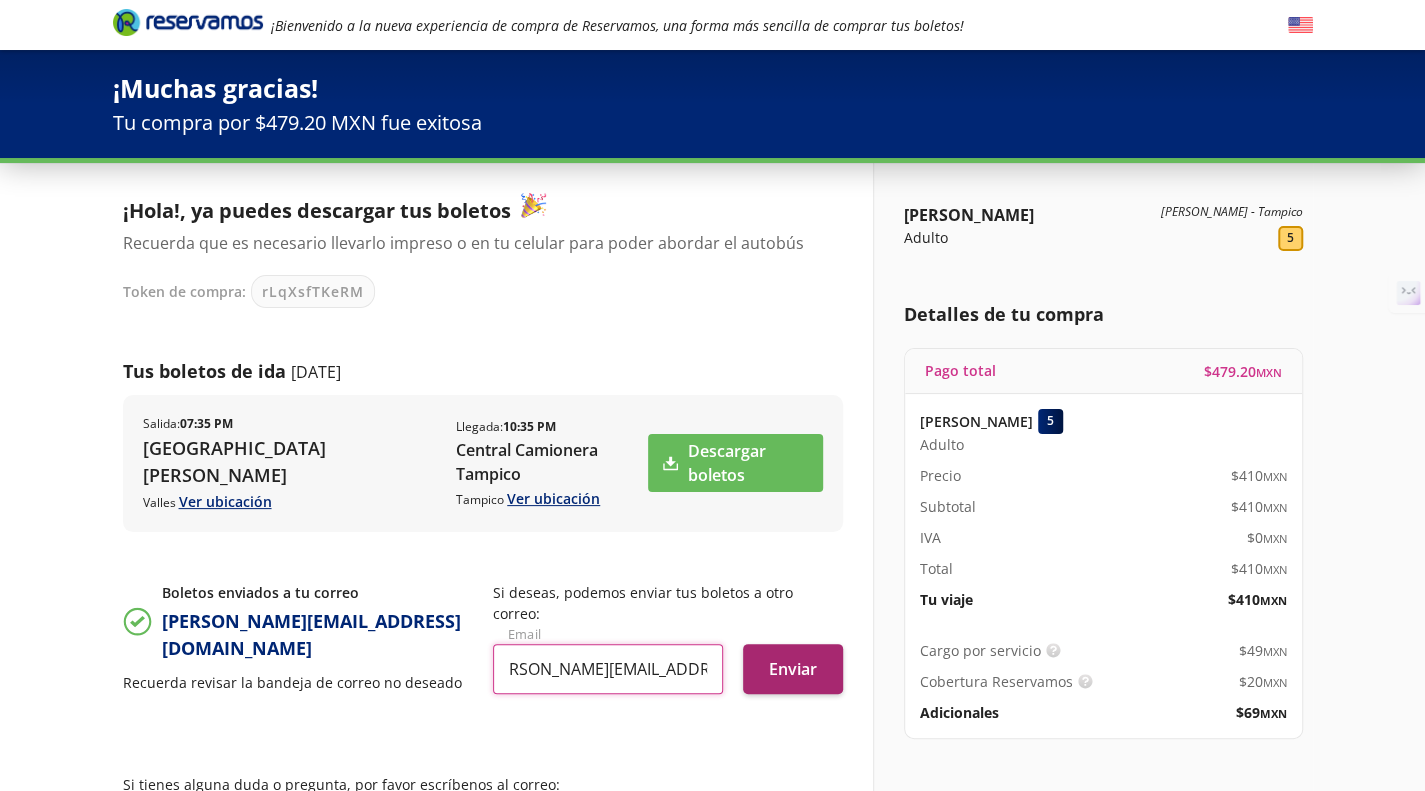 type on "[PERSON_NAME][EMAIL_ADDRESS][DOMAIN_NAME]" 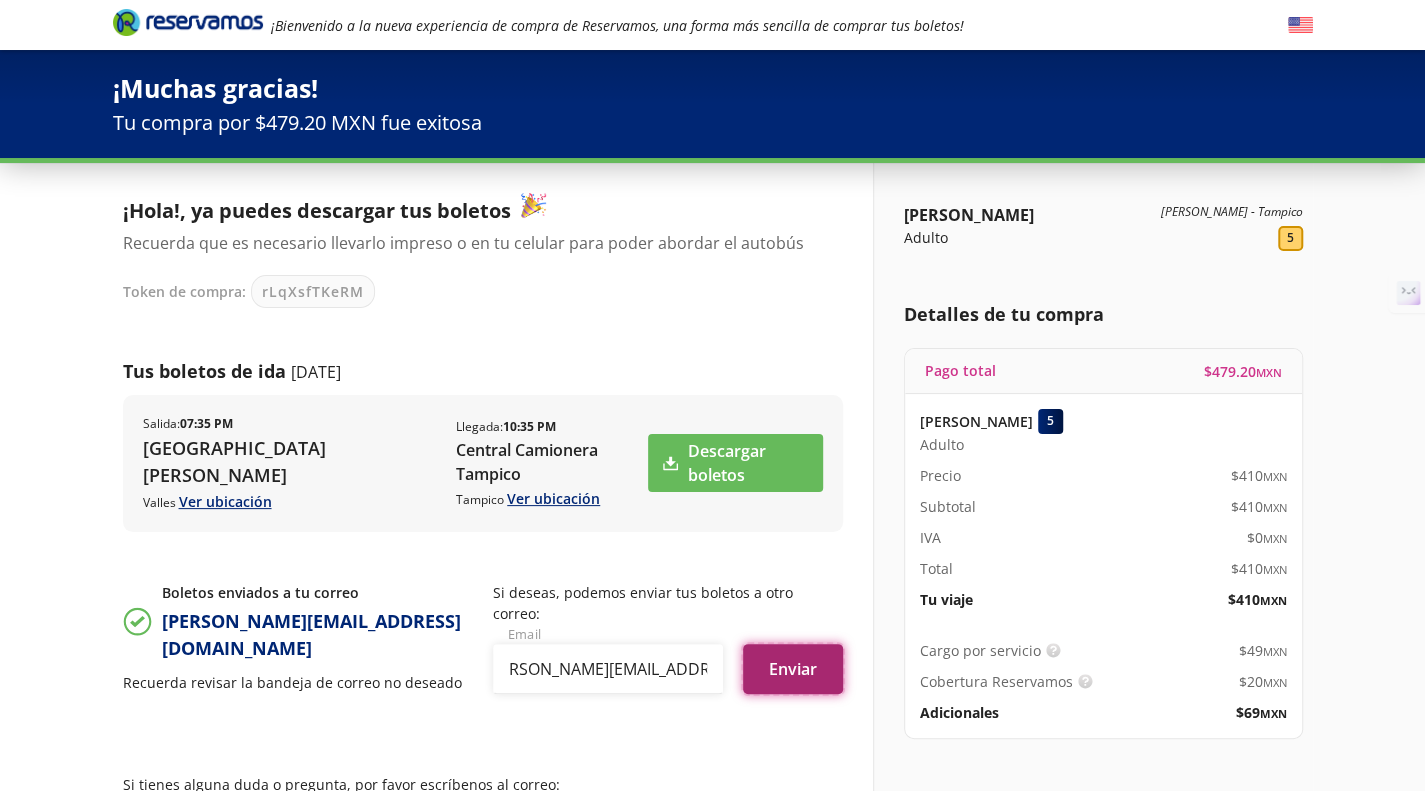 scroll, scrollTop: 0, scrollLeft: 0, axis: both 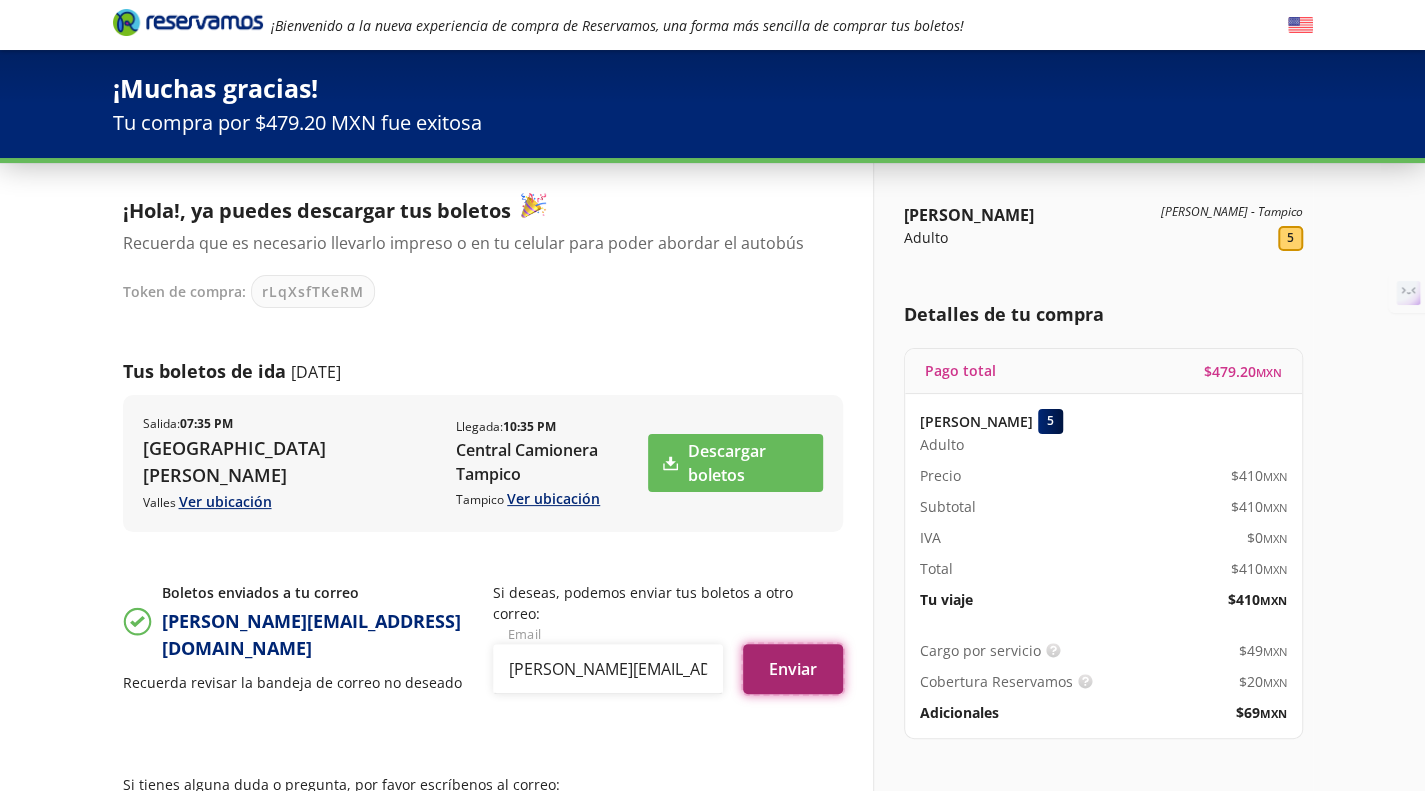 click on "Enviar" at bounding box center [793, 669] 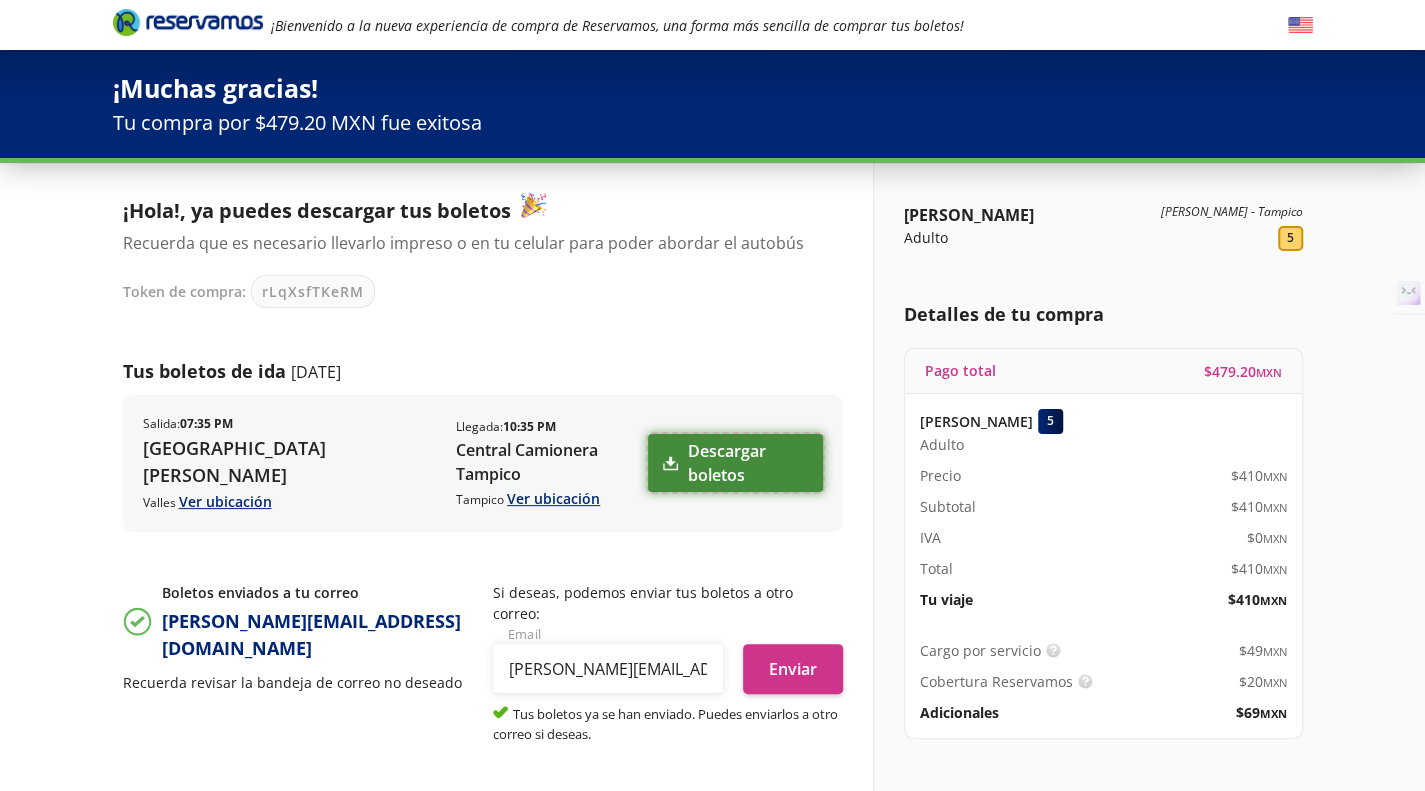 click on "Descargar boletos" at bounding box center (735, 463) 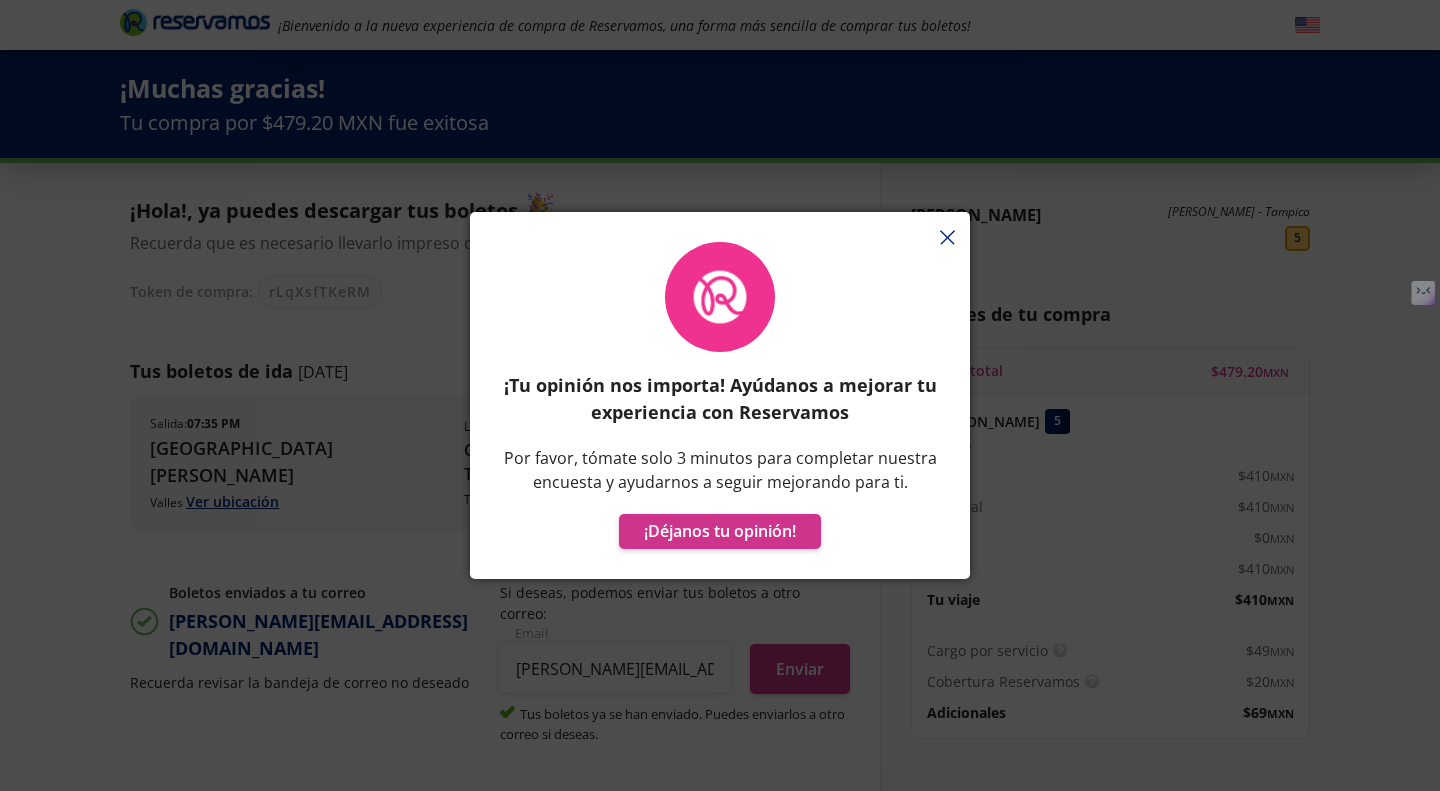 click on "¡Tu opinión nos importa! Ayúdanos a mejorar tu experiencia con Reservamos Por favor, tómate solo 3 minutos para completar nuestra encuesta y ayudarnos a seguir mejorando para ti. ¡Déjanos tu opinión!" at bounding box center (720, 405) 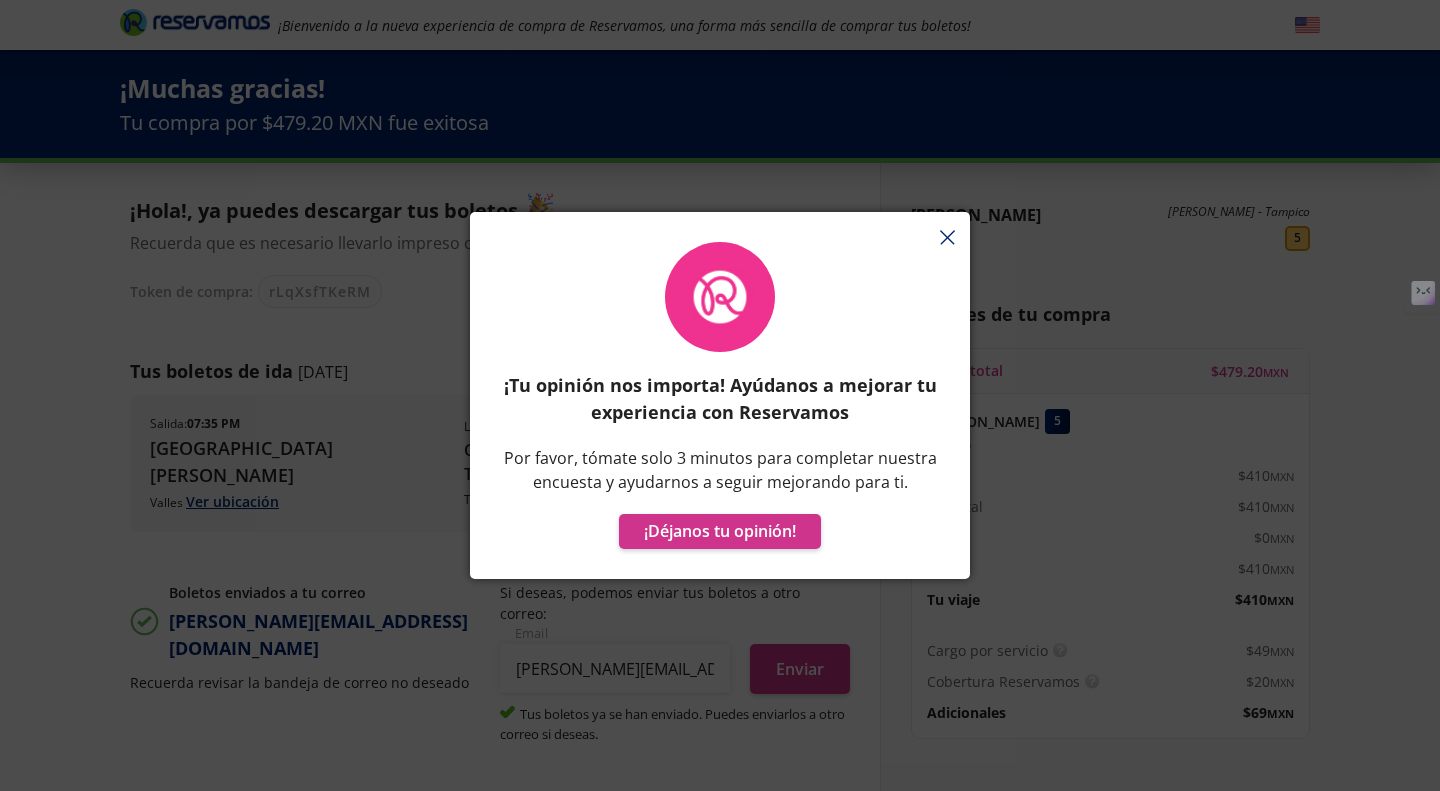 click on "¡Tu opinión nos importa! Ayúdanos a mejorar tu experiencia con Reservamos Por favor, tómate solo 3 minutos para completar nuestra encuesta y ayudarnos a seguir mejorando para ti. ¡Déjanos tu opinión!" at bounding box center [720, 405] 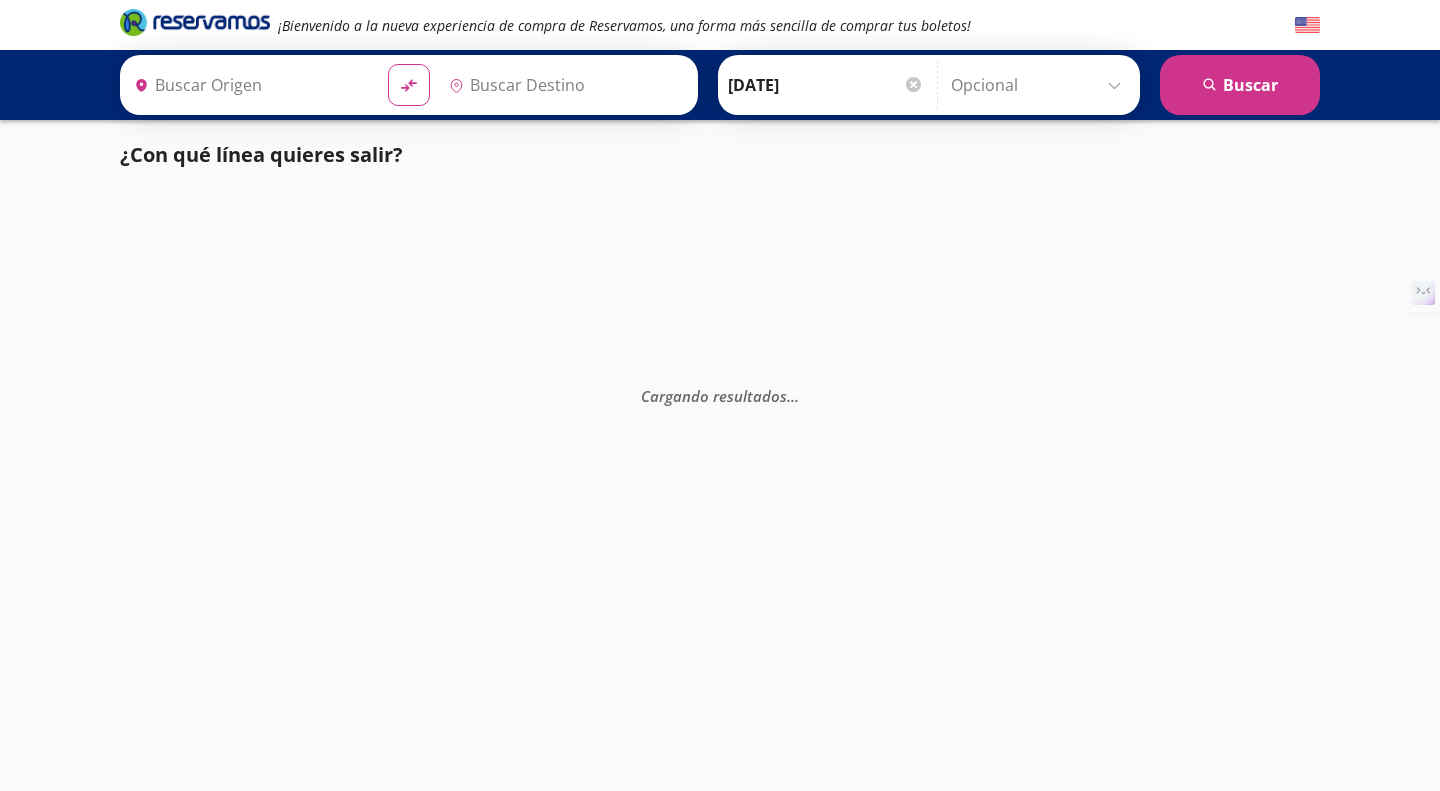 scroll, scrollTop: 0, scrollLeft: 0, axis: both 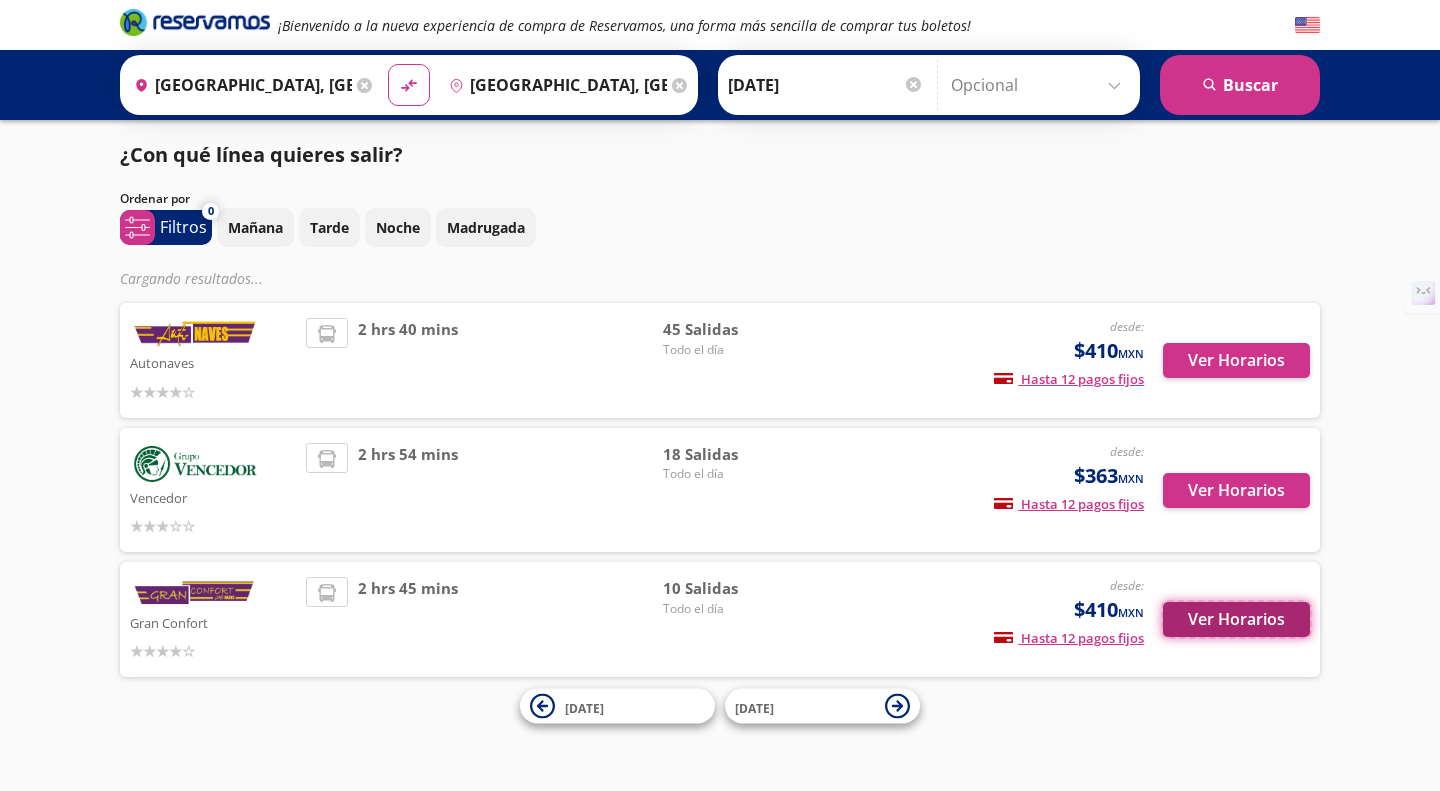 click on "Ver Horarios" at bounding box center (1236, 619) 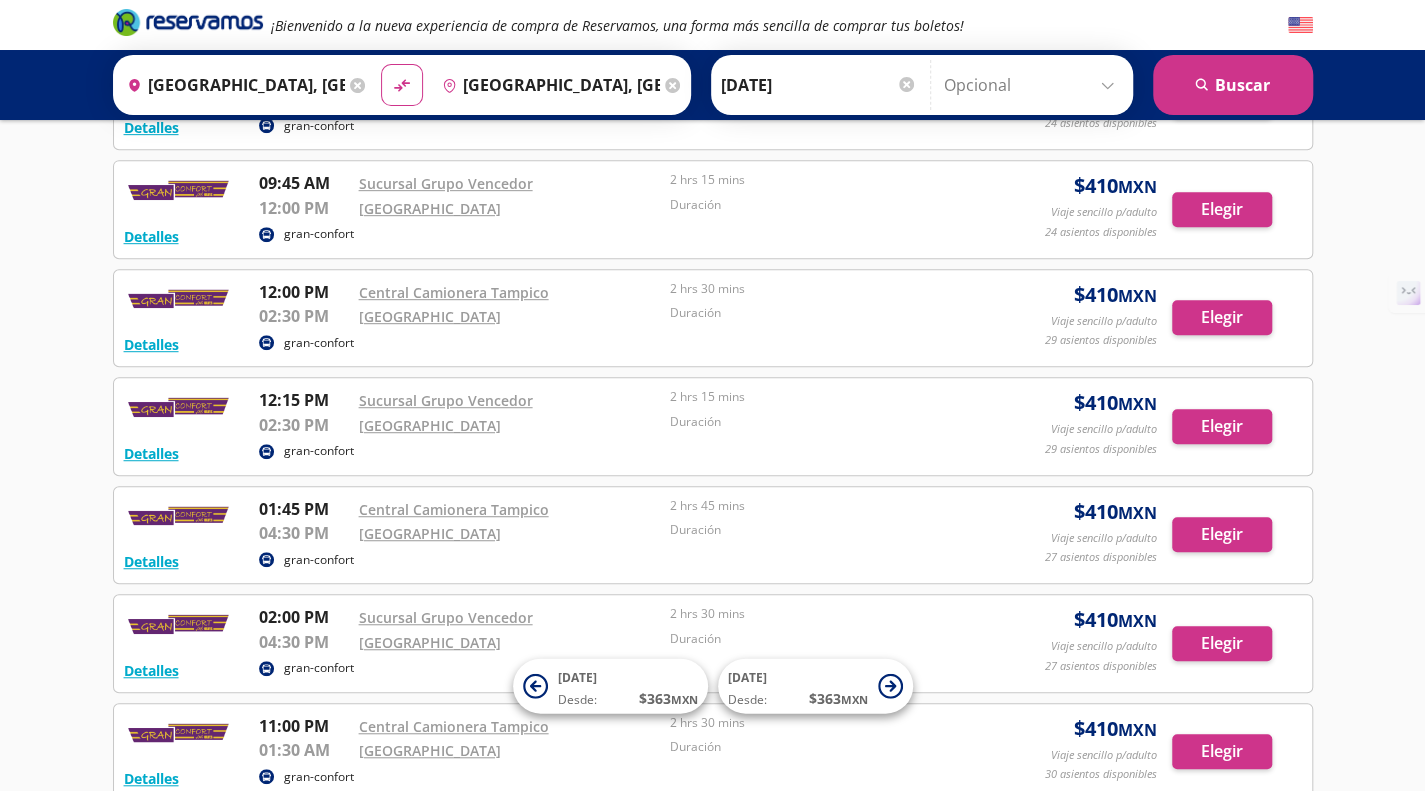 scroll, scrollTop: 524, scrollLeft: 0, axis: vertical 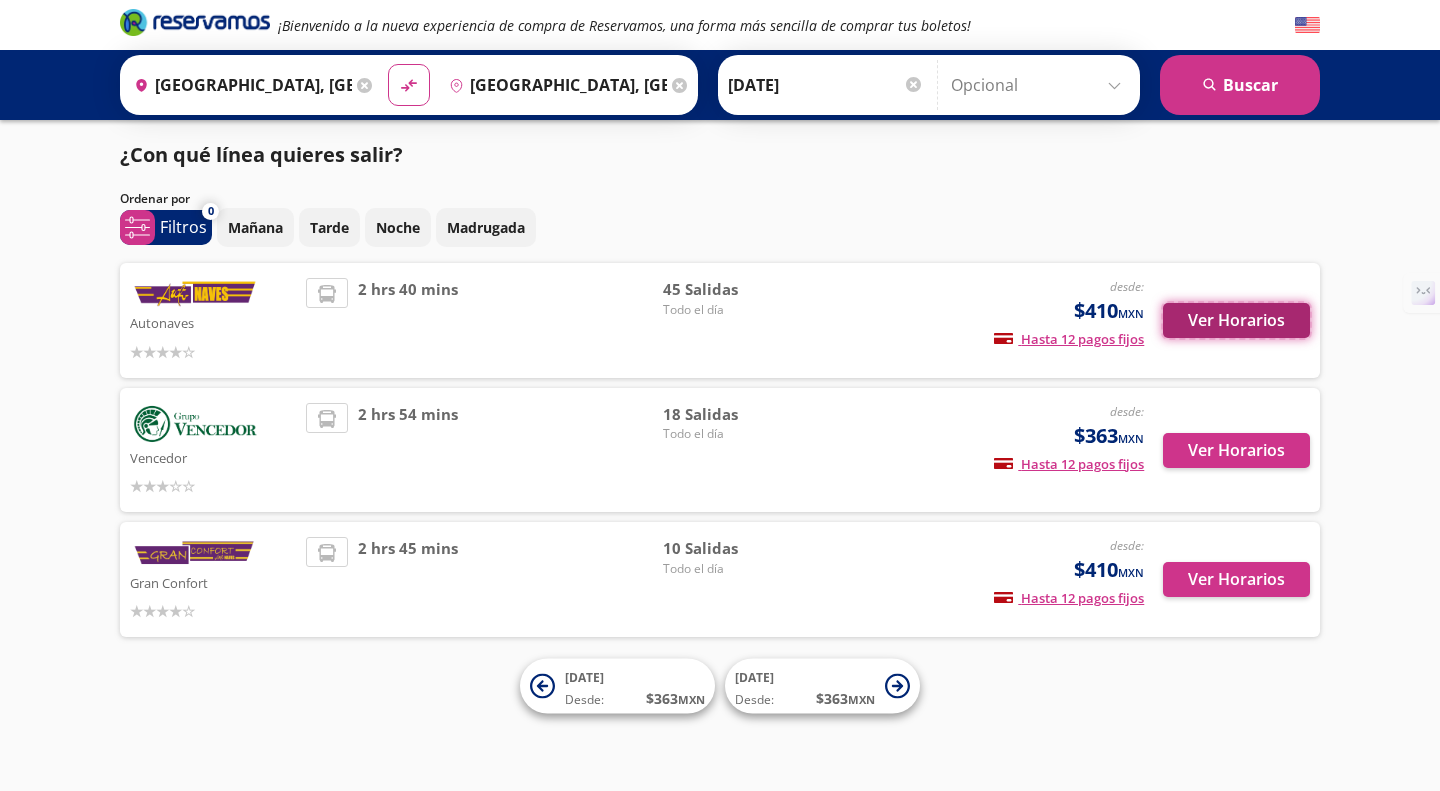 click on "Ver Horarios" at bounding box center [1236, 320] 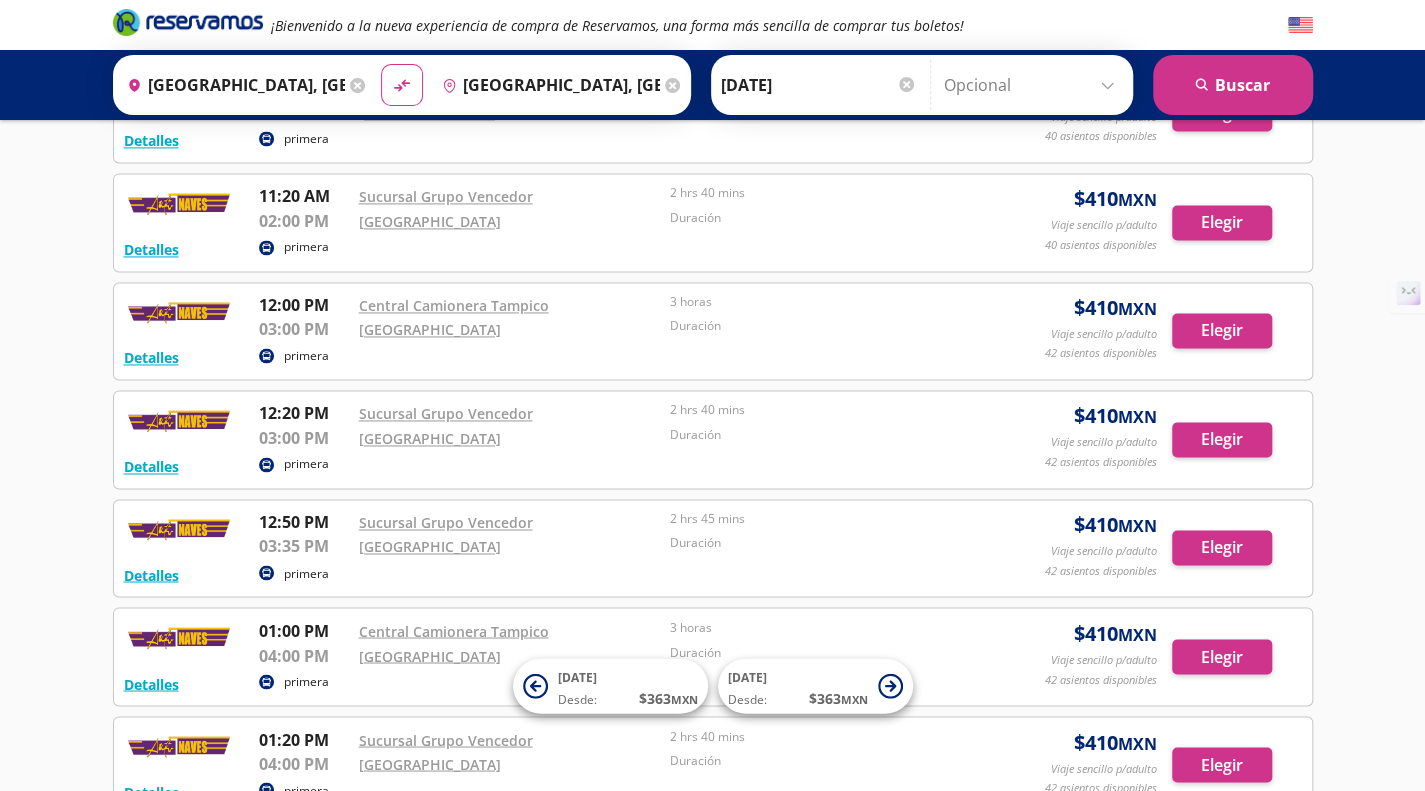 scroll, scrollTop: 1580, scrollLeft: 0, axis: vertical 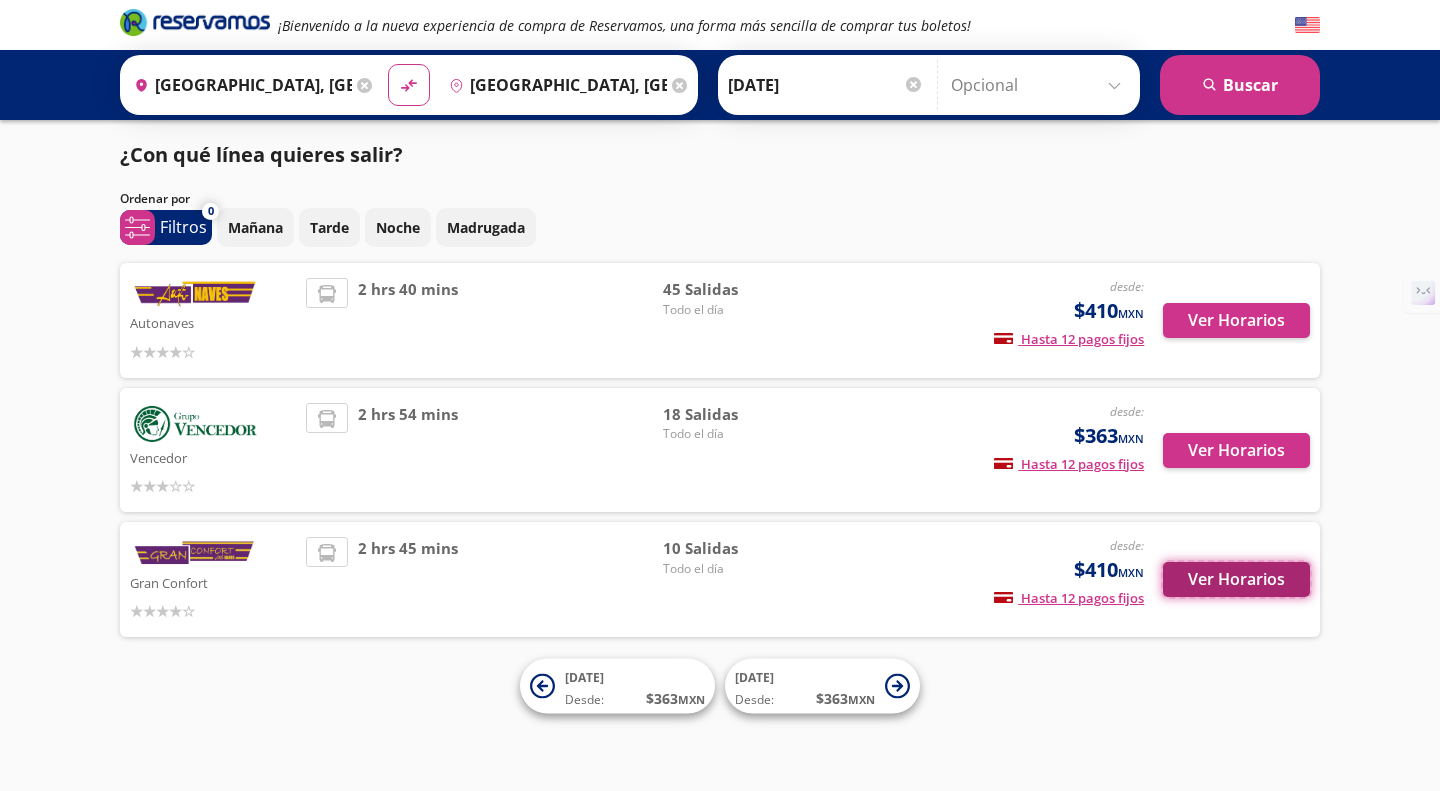 click on "Ver Horarios" at bounding box center [1236, 579] 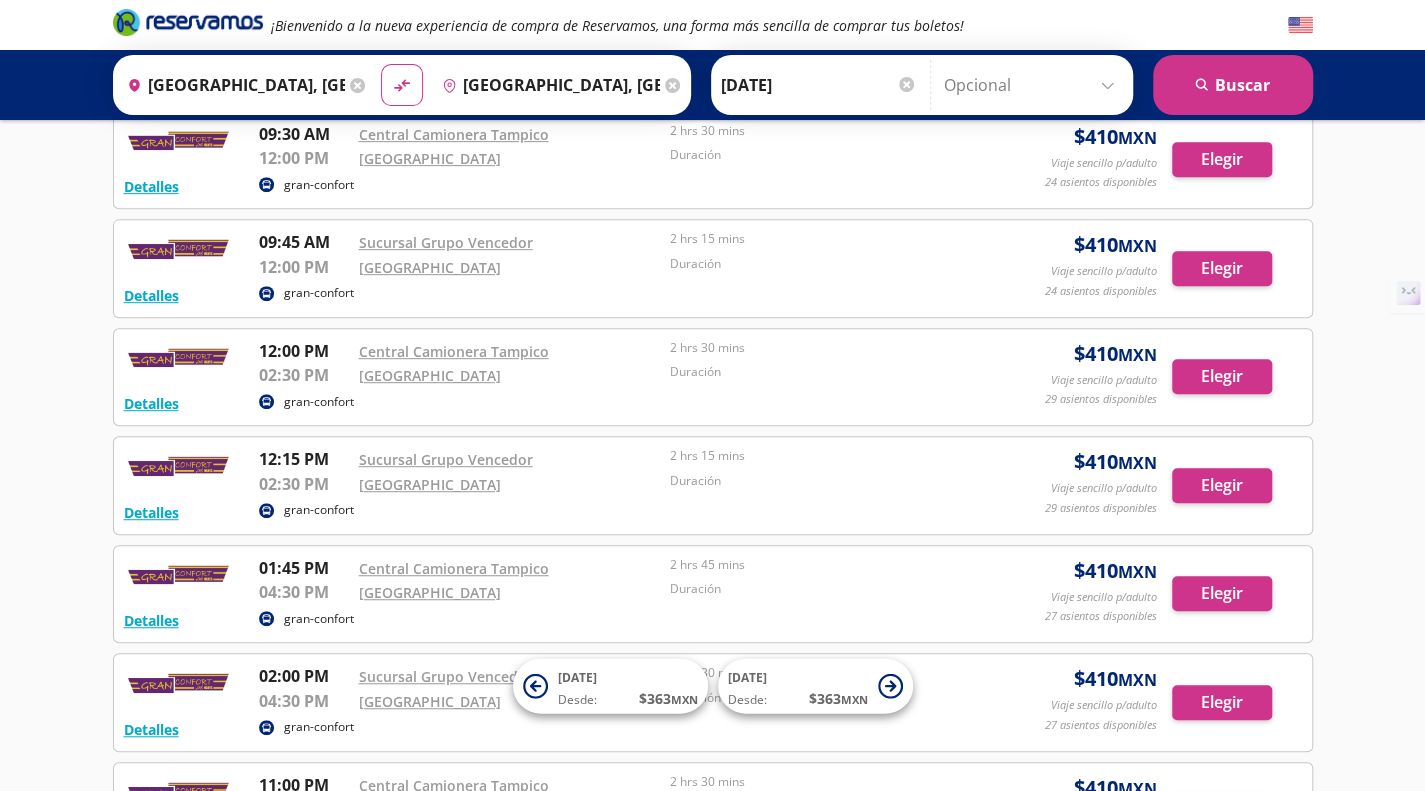 scroll, scrollTop: 502, scrollLeft: 0, axis: vertical 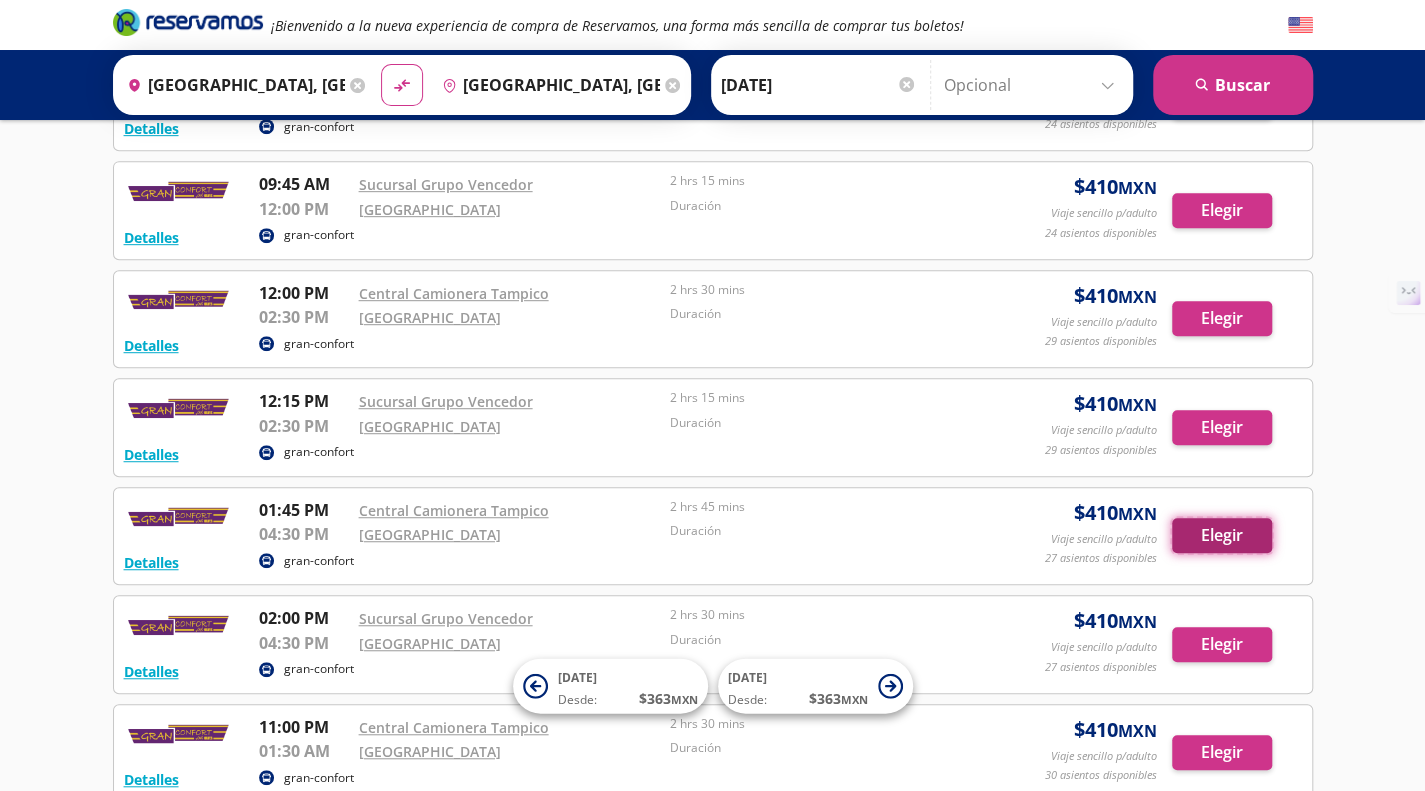 click on "Elegir" at bounding box center (1222, 535) 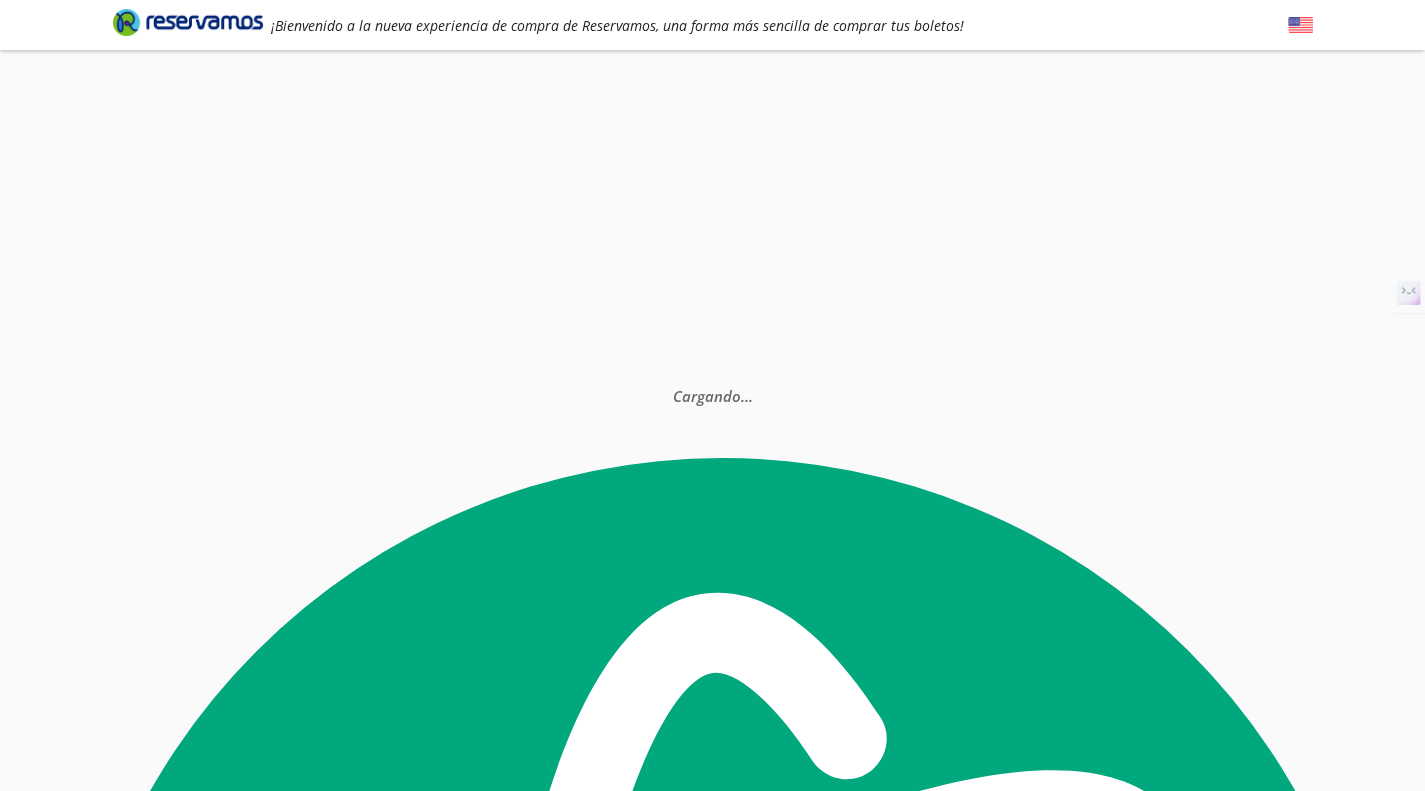 scroll, scrollTop: 0, scrollLeft: 0, axis: both 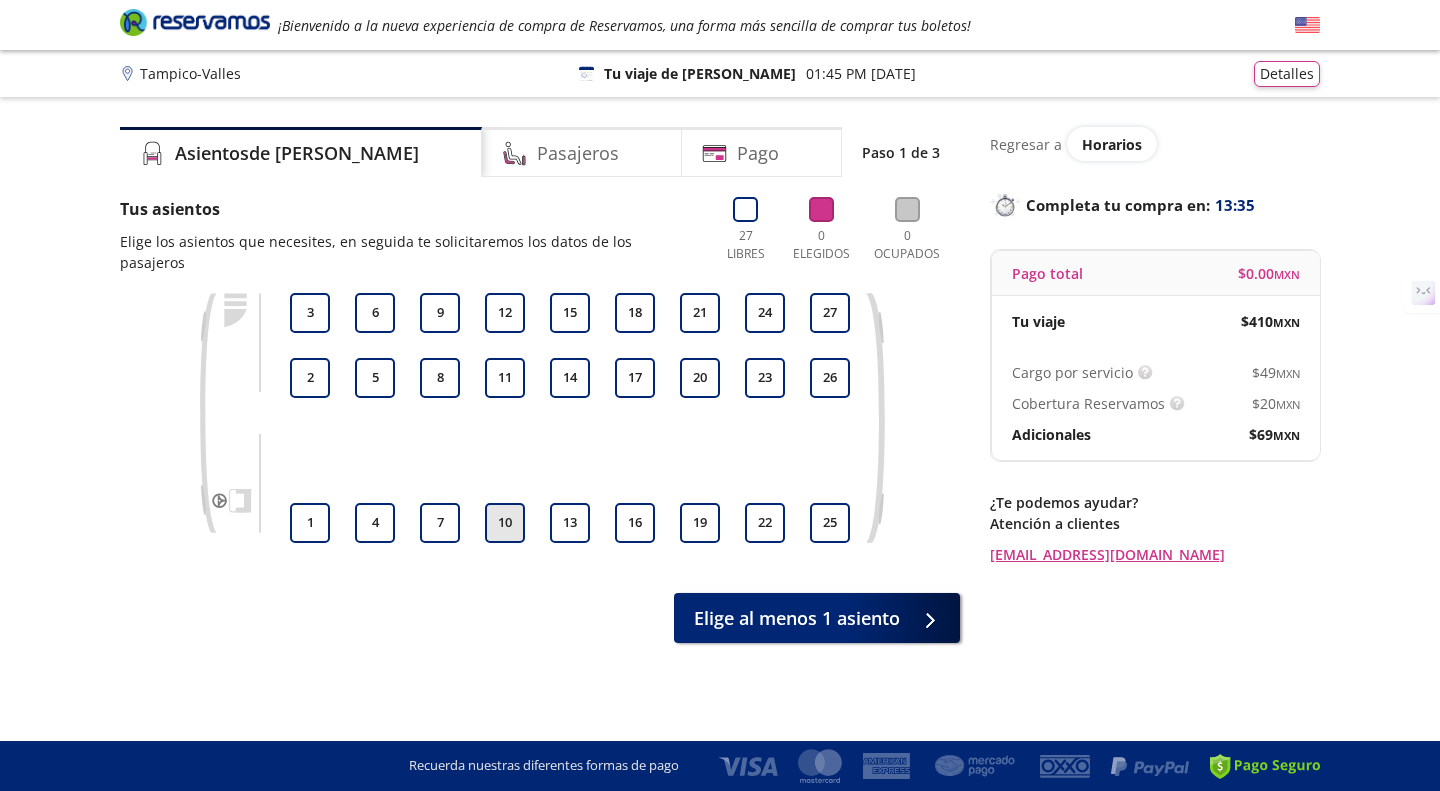 click on "10" at bounding box center (505, 523) 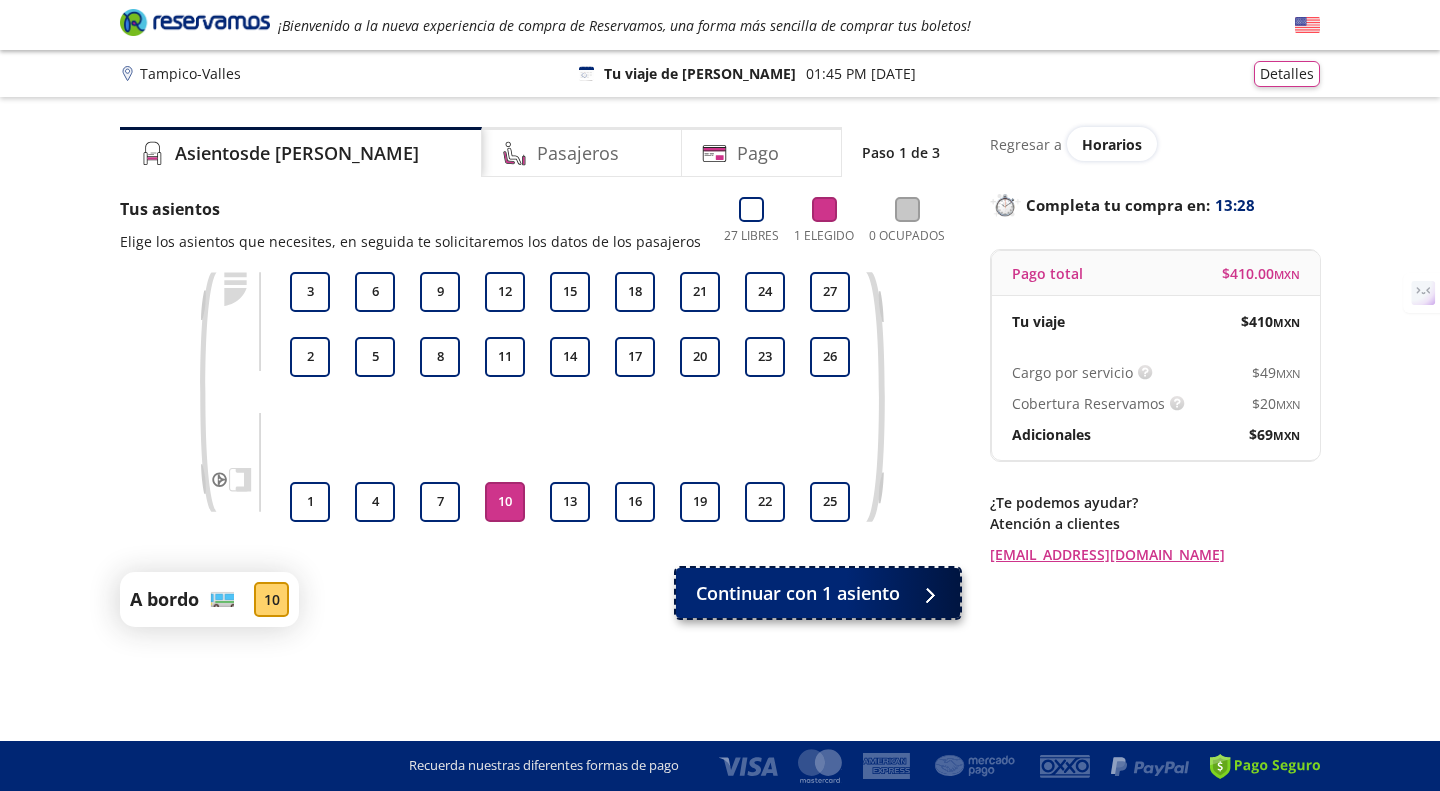 click on "Continuar con 1 asiento" at bounding box center [818, 593] 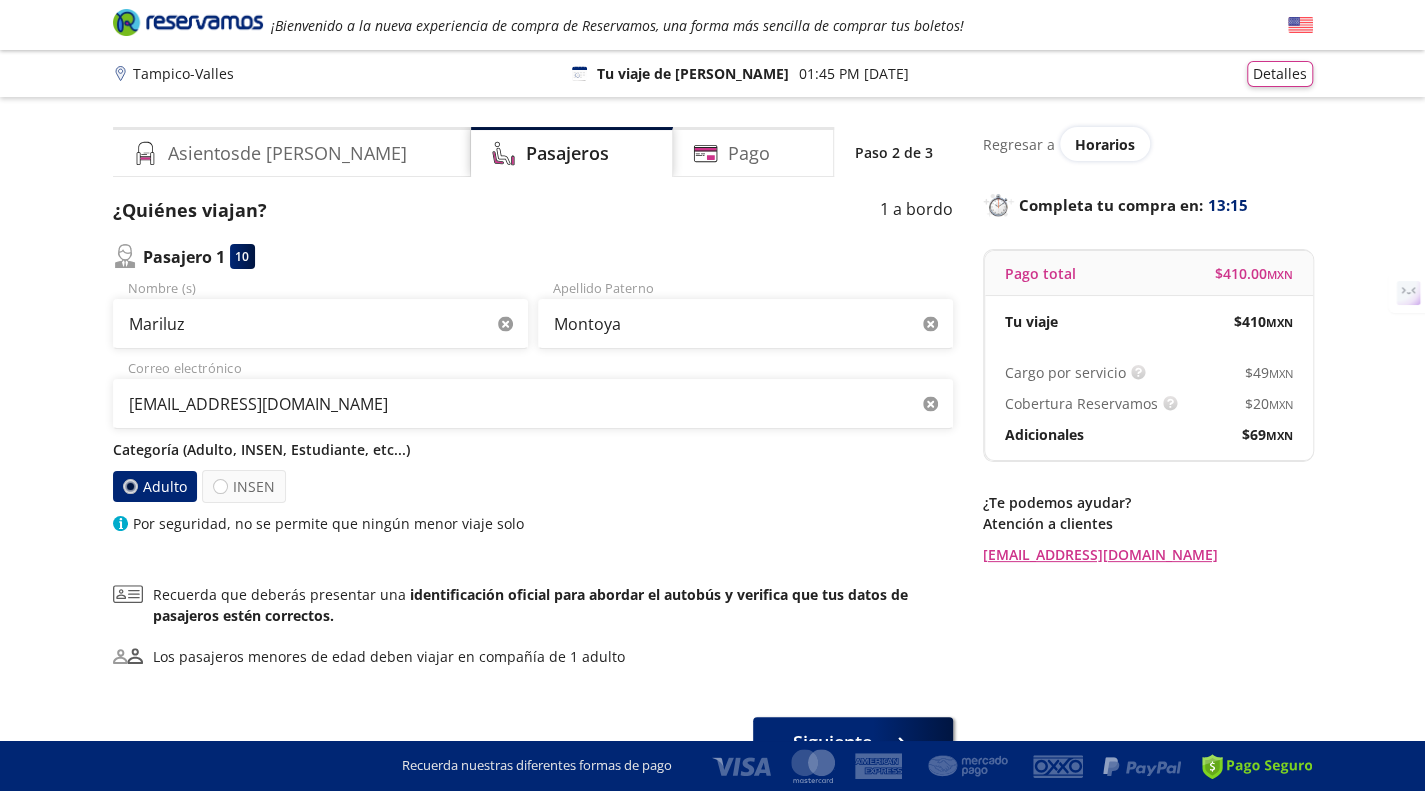 scroll, scrollTop: 115, scrollLeft: 0, axis: vertical 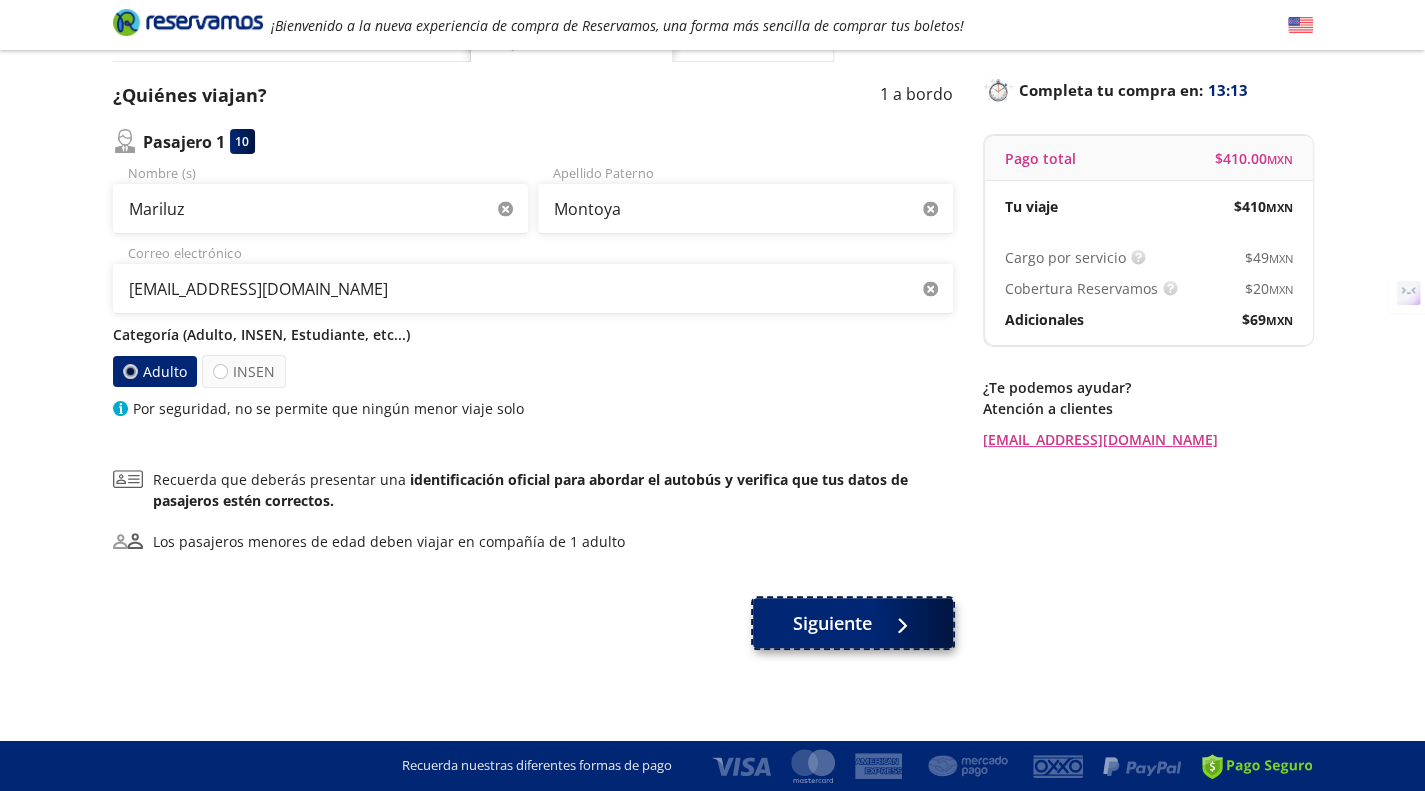 click on "Siguiente" at bounding box center (832, 623) 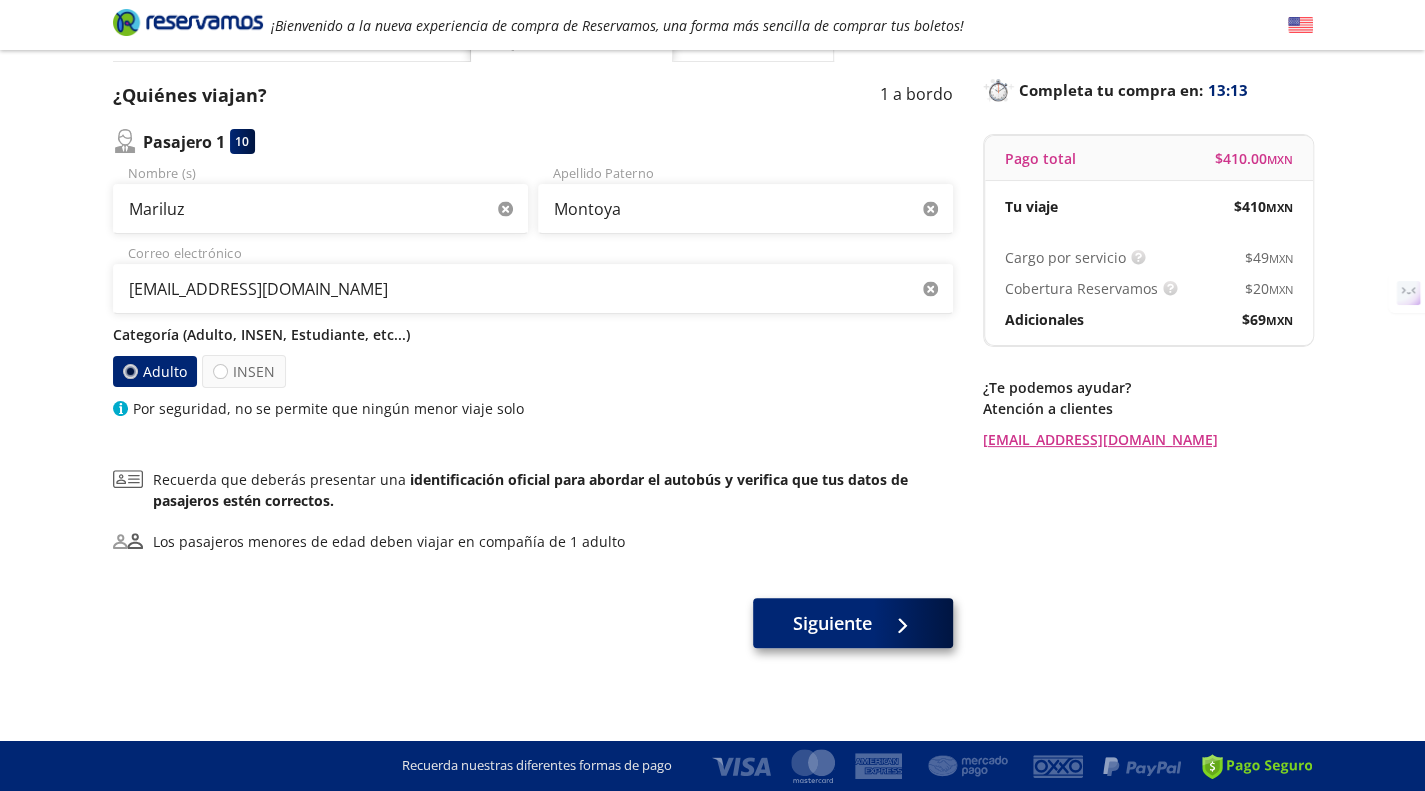 scroll, scrollTop: 0, scrollLeft: 0, axis: both 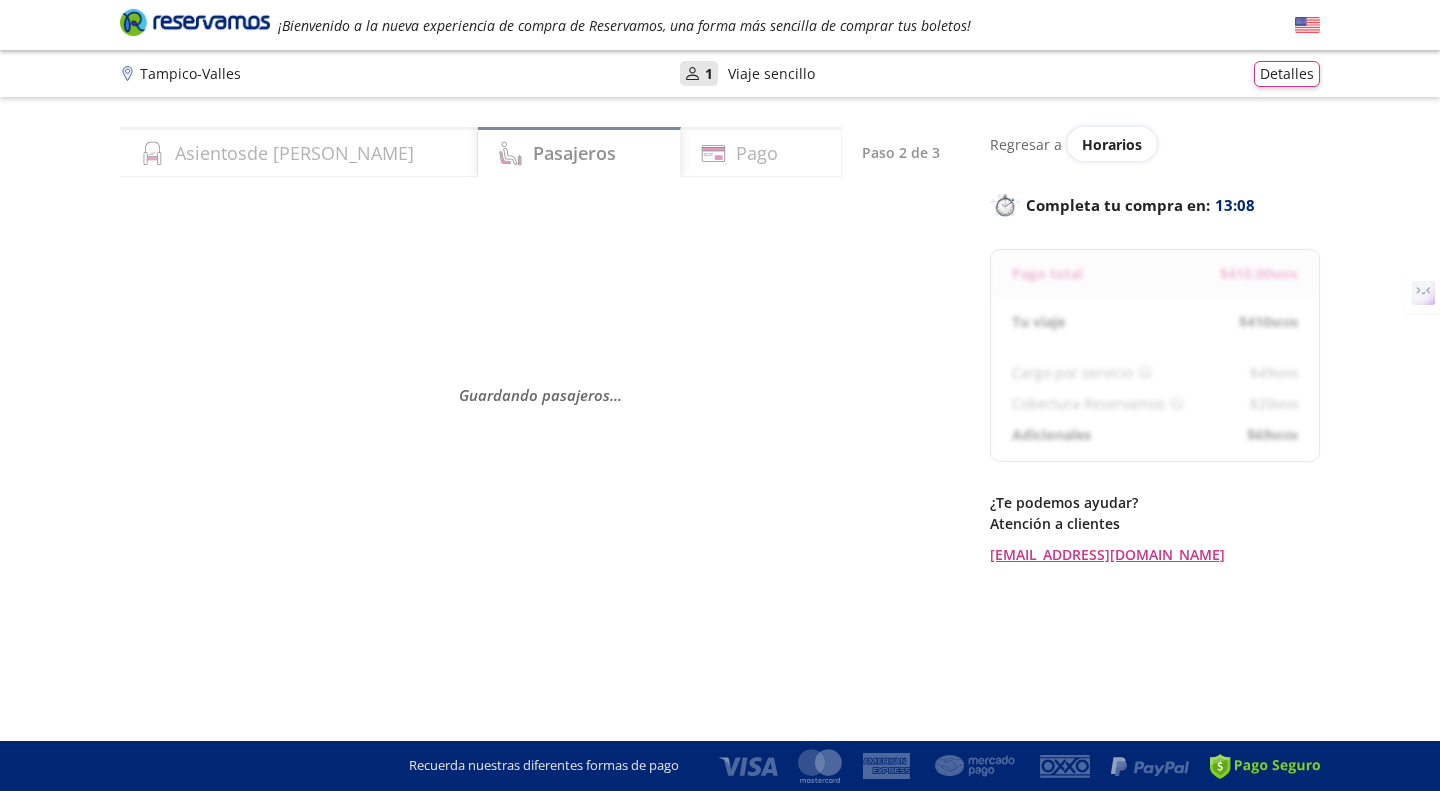 select on "MX" 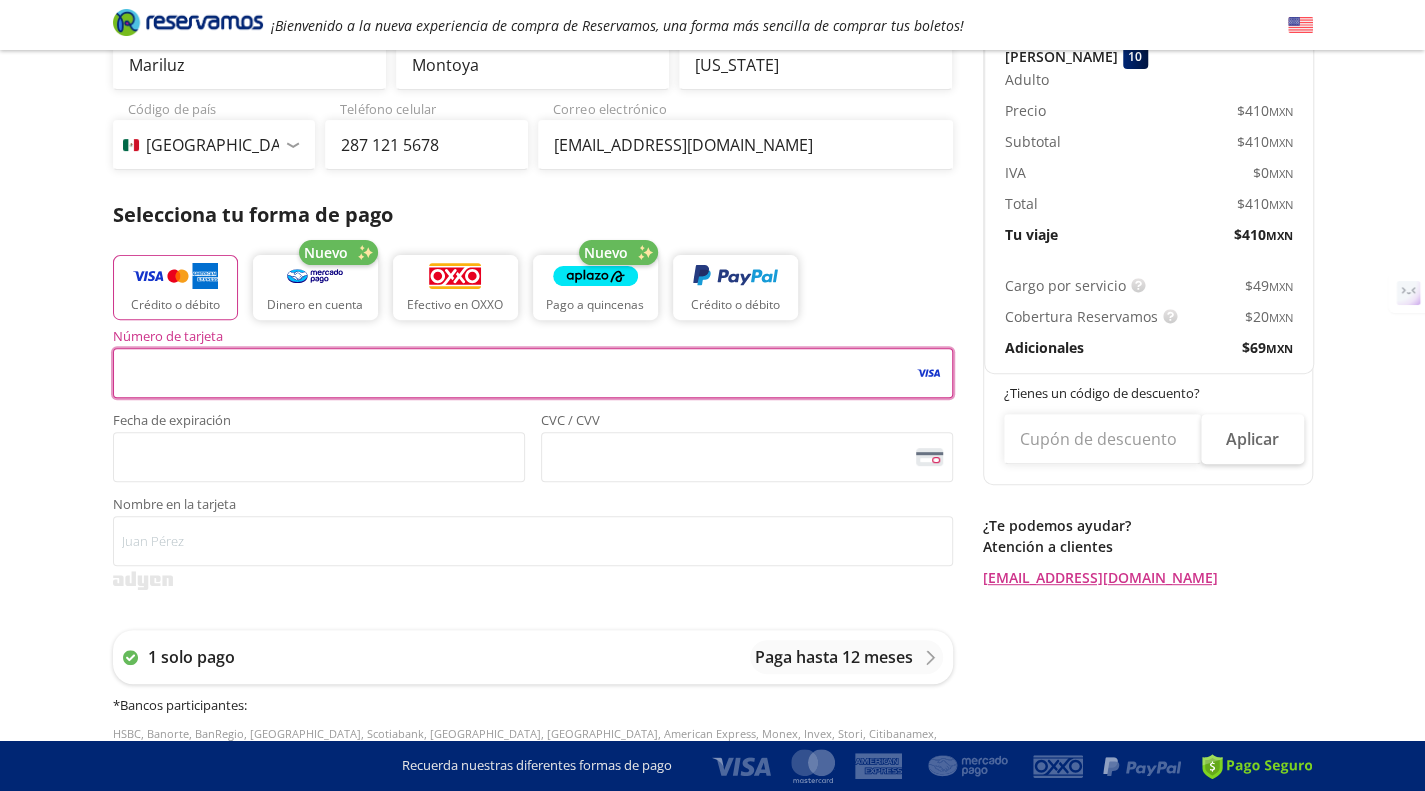 scroll, scrollTop: 297, scrollLeft: 0, axis: vertical 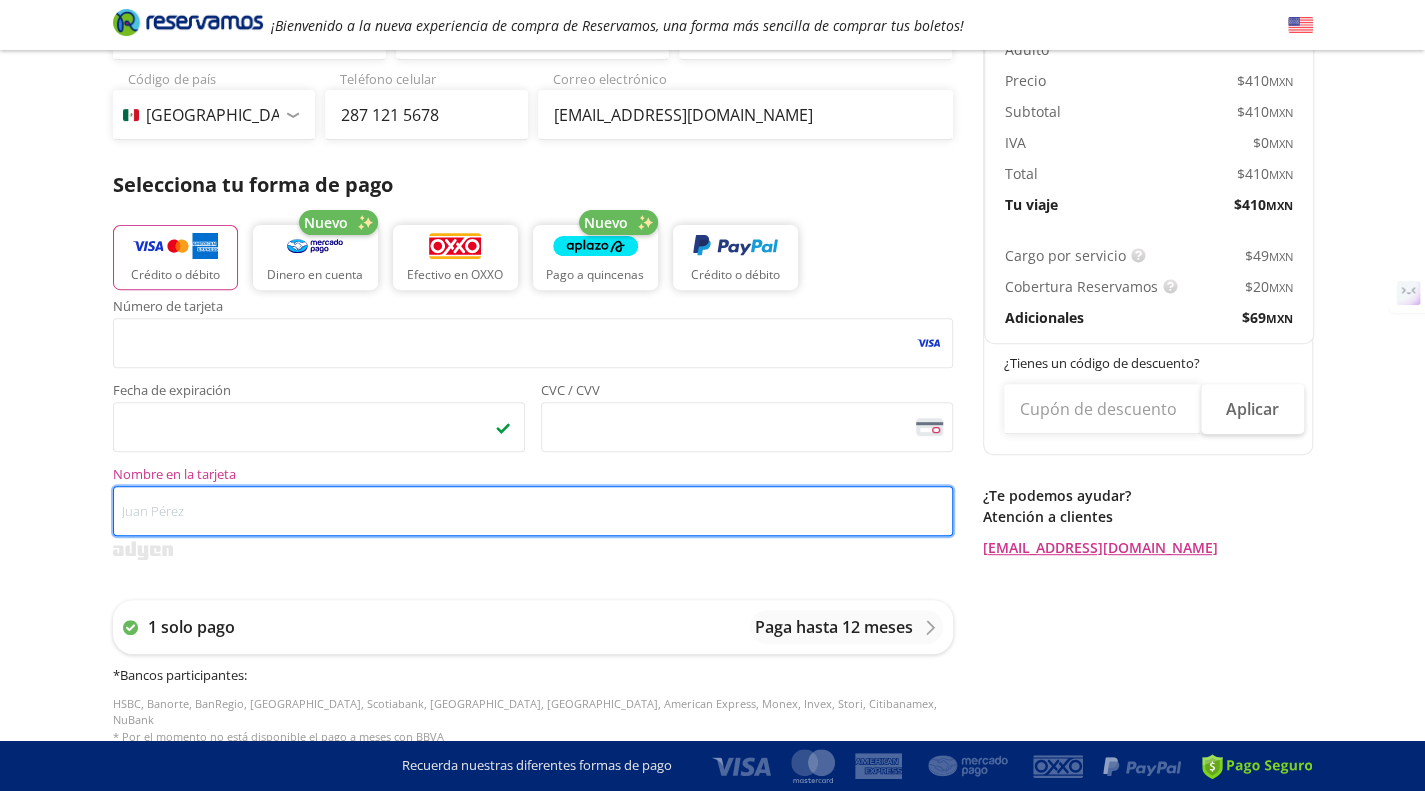 click on "Nombre en la tarjeta" at bounding box center [533, 511] 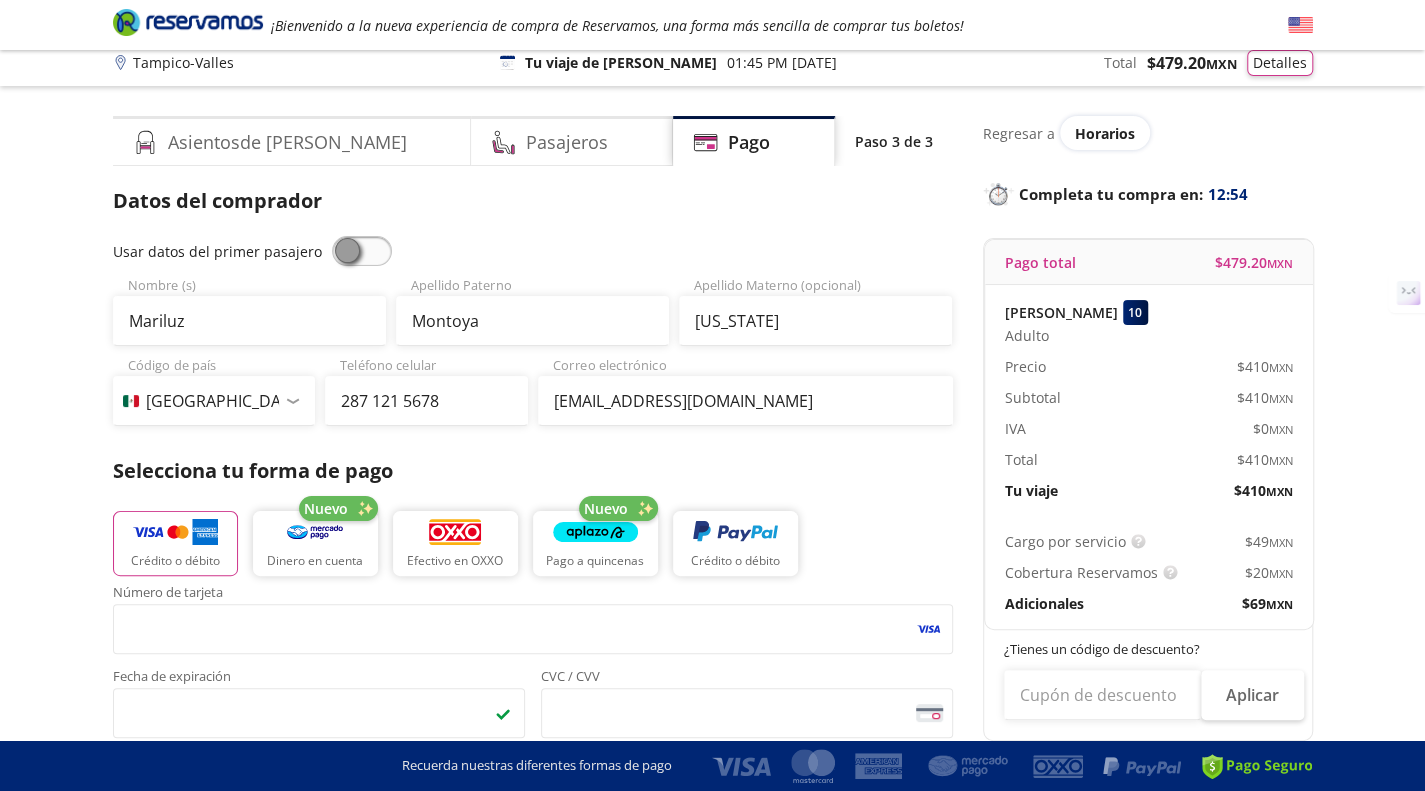 scroll, scrollTop: 12, scrollLeft: 0, axis: vertical 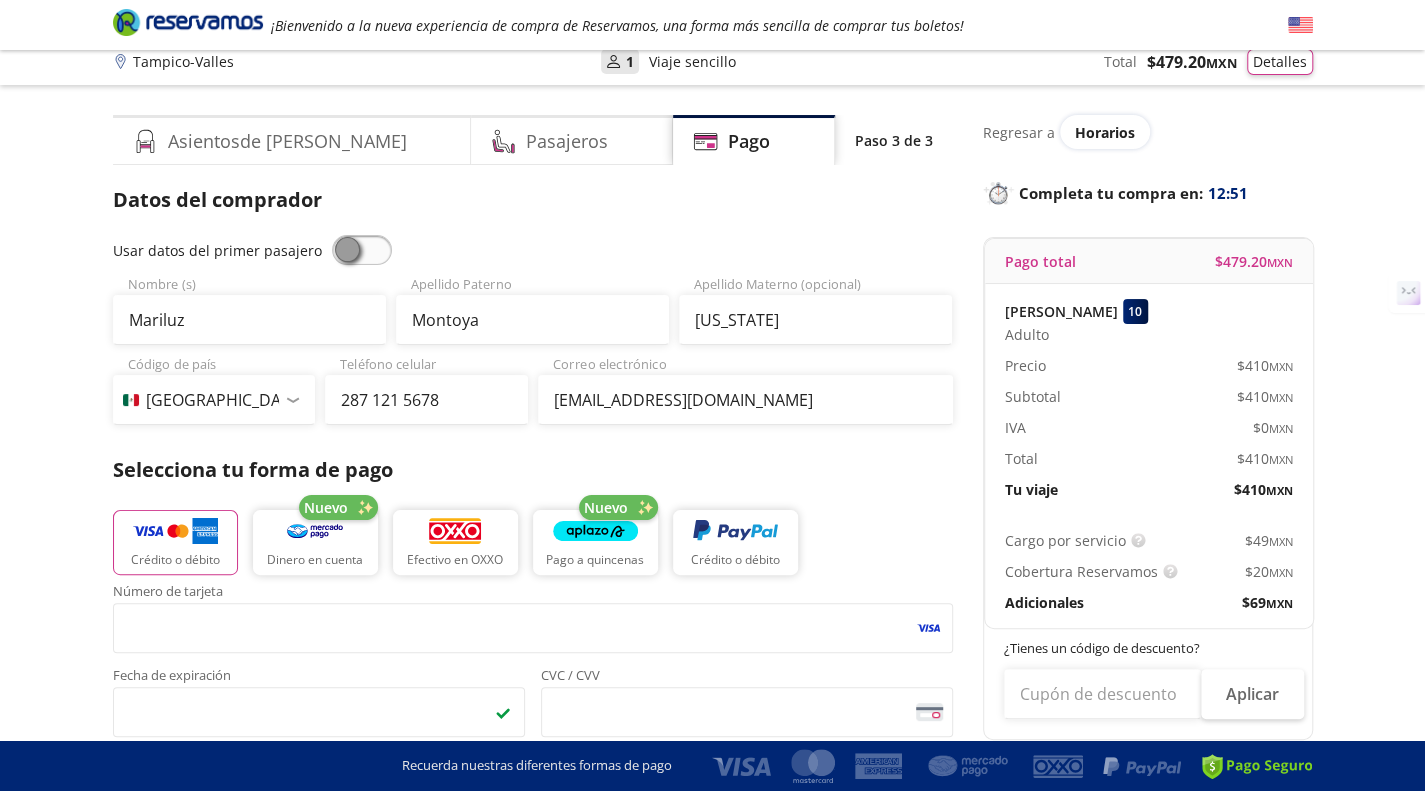 type on "[PERSON_NAME] [US_STATE]" 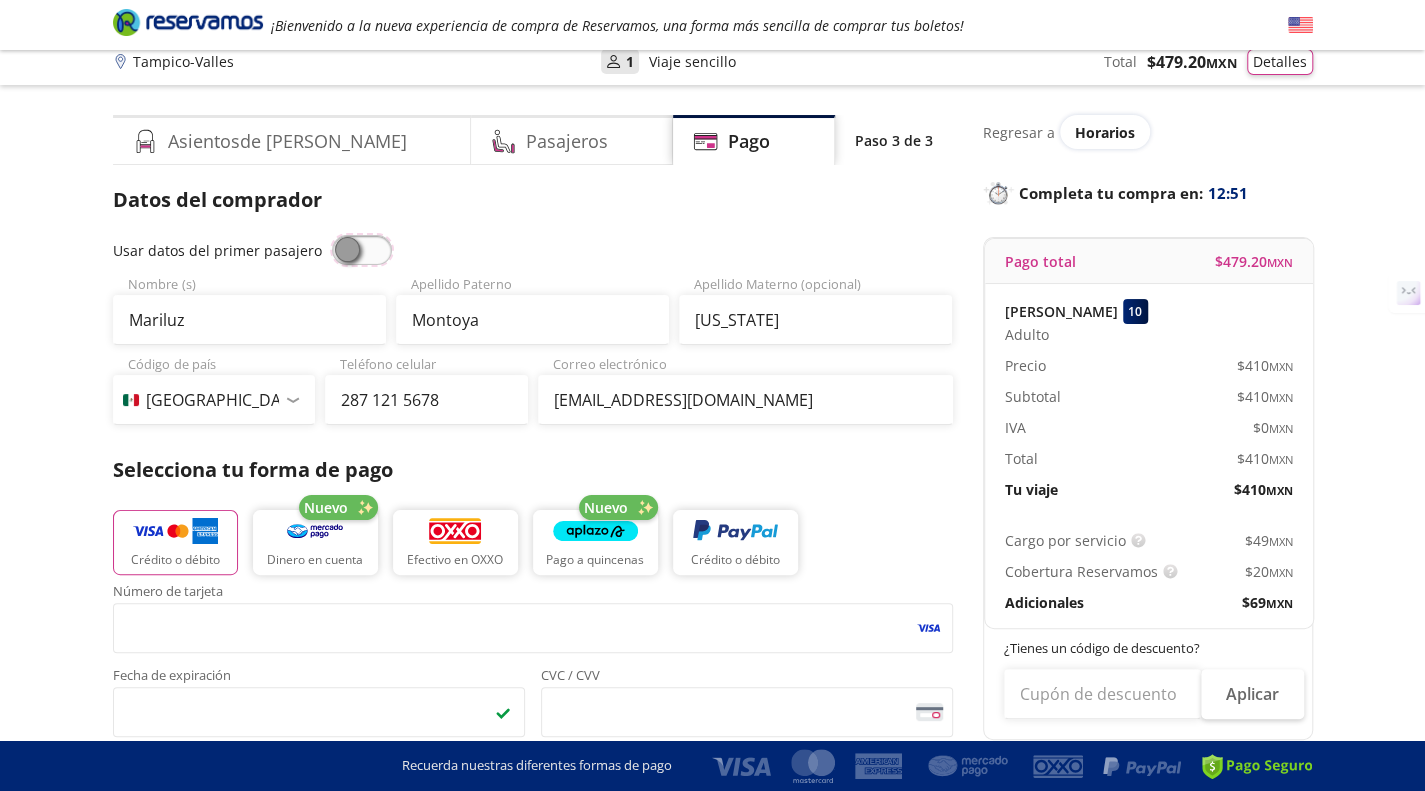click at bounding box center (332, 235) 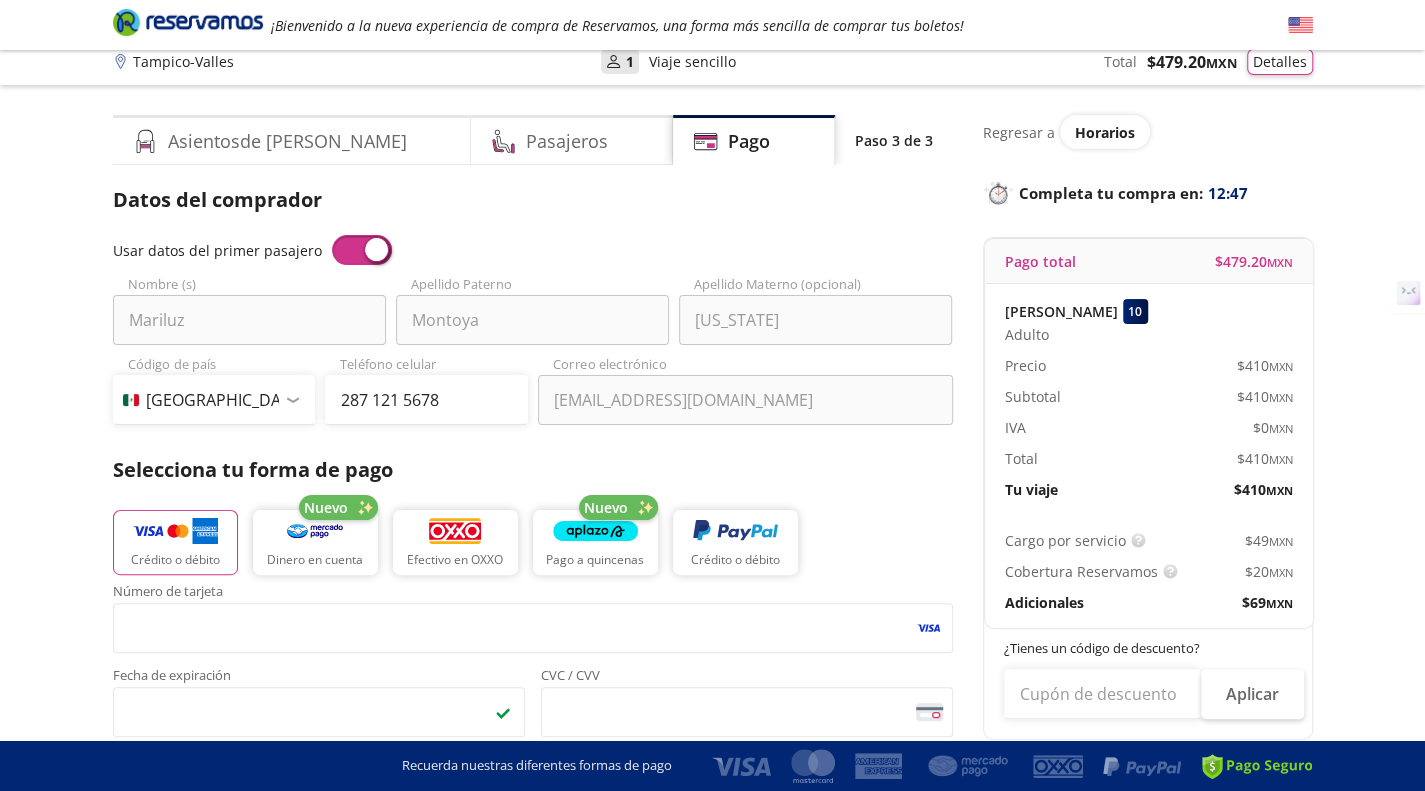 click at bounding box center [362, 250] 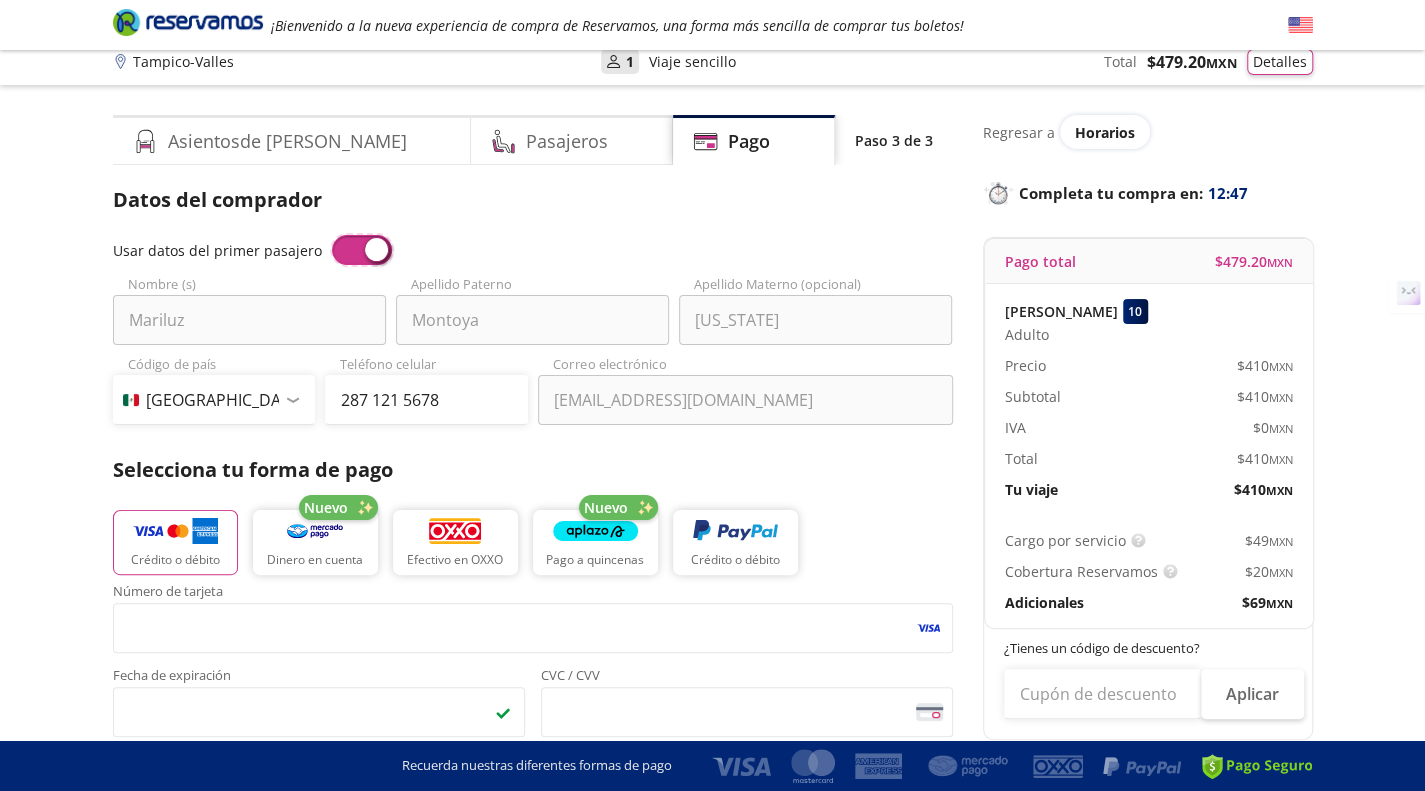 click at bounding box center [332, 235] 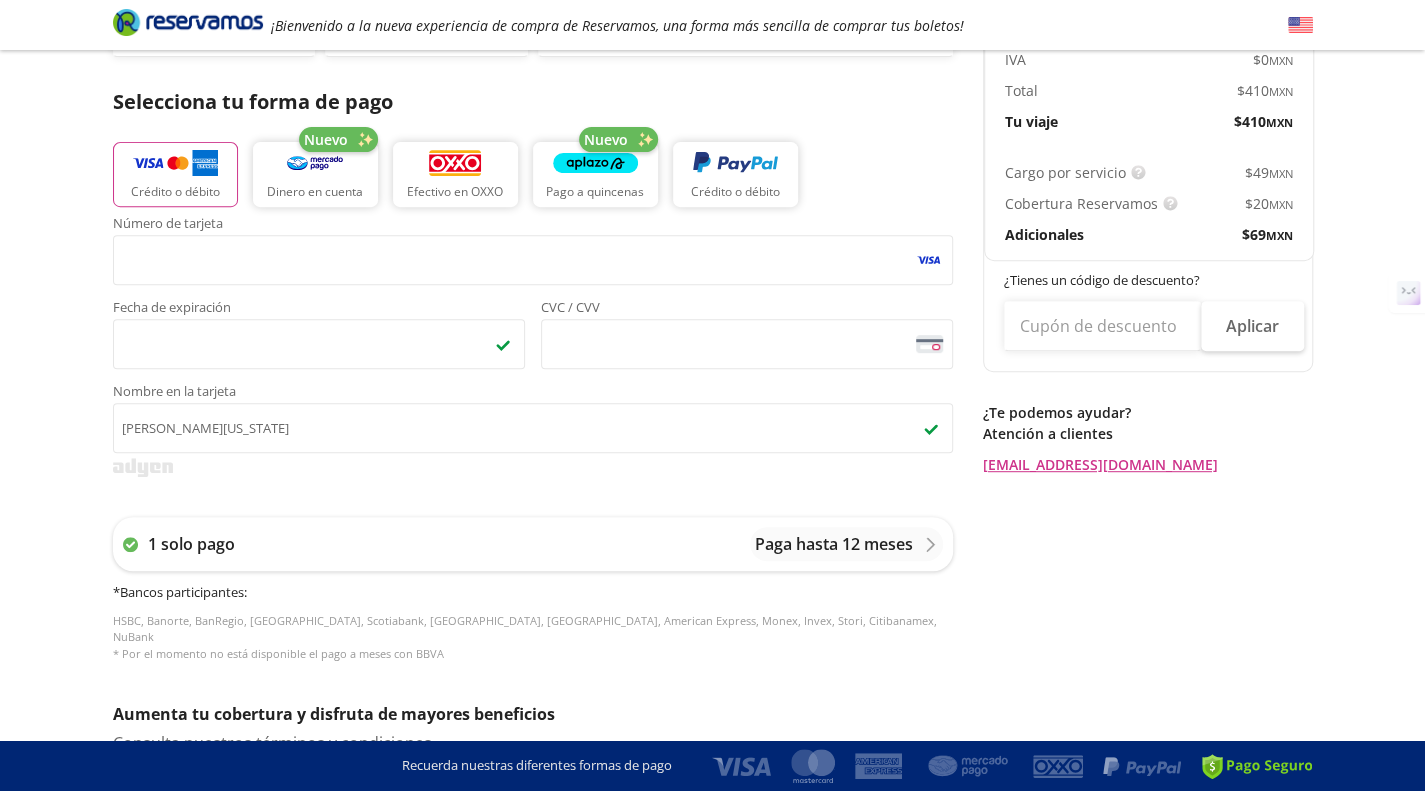 scroll, scrollTop: 382, scrollLeft: 0, axis: vertical 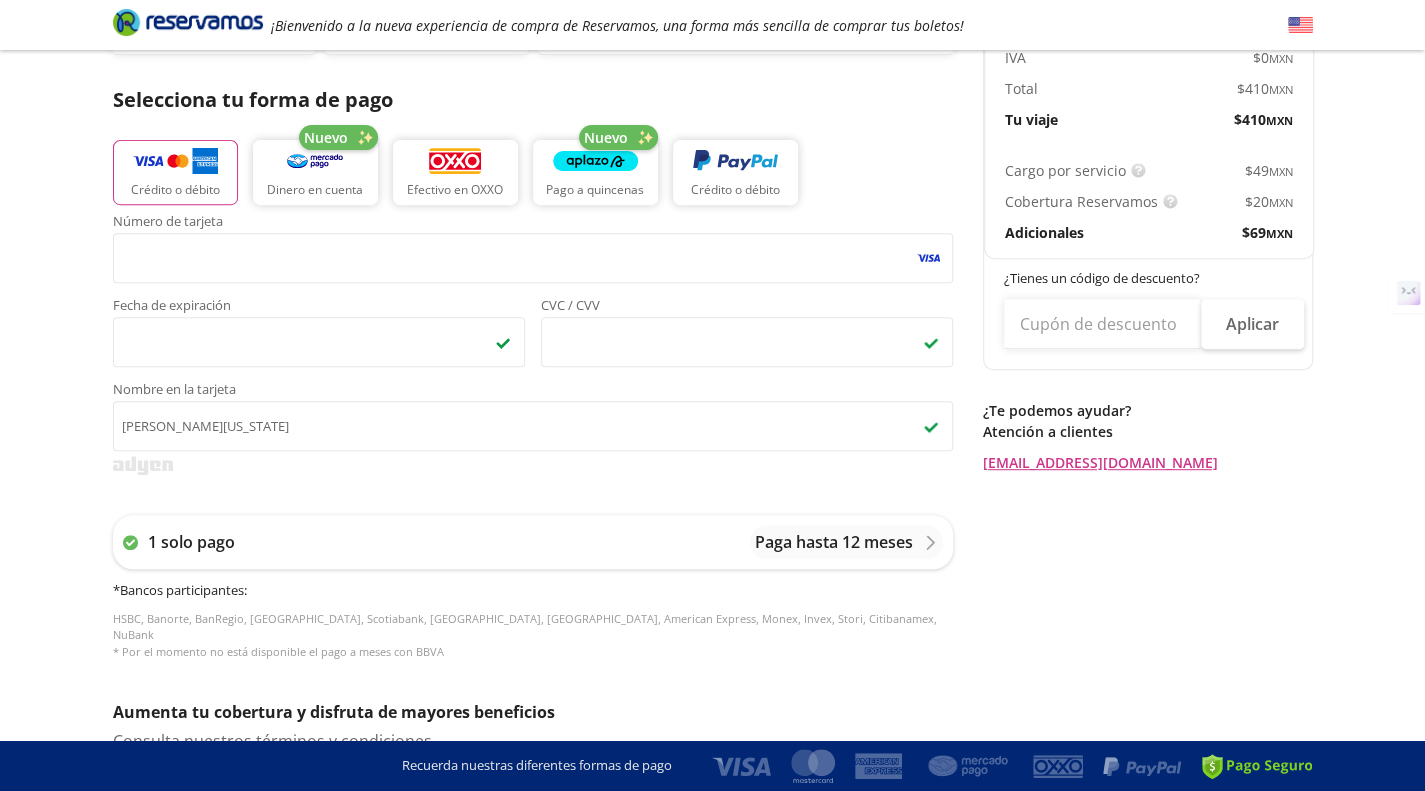 drag, startPoint x: 1430, startPoint y: 513, endPoint x: 1204, endPoint y: 611, distance: 246.33311 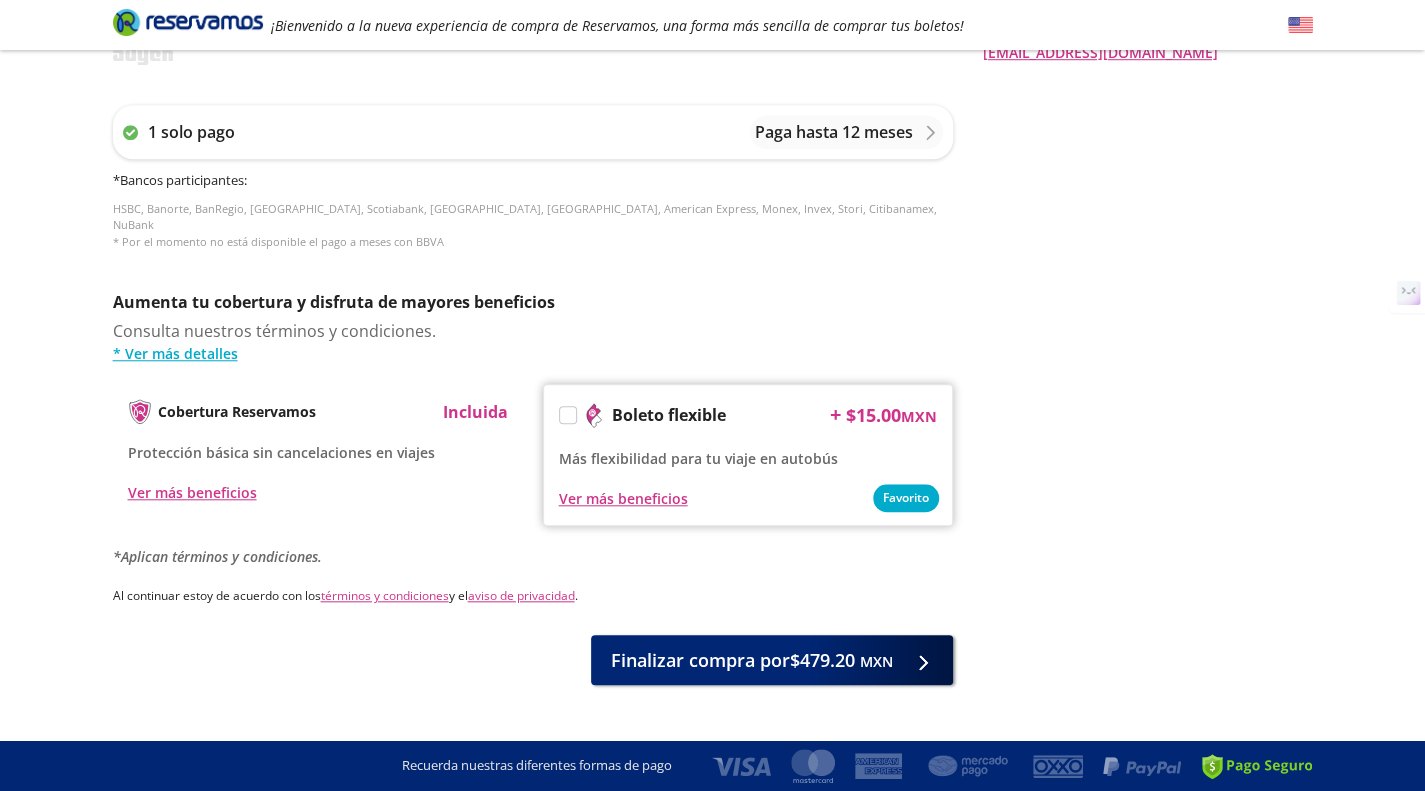 scroll, scrollTop: 808, scrollLeft: 0, axis: vertical 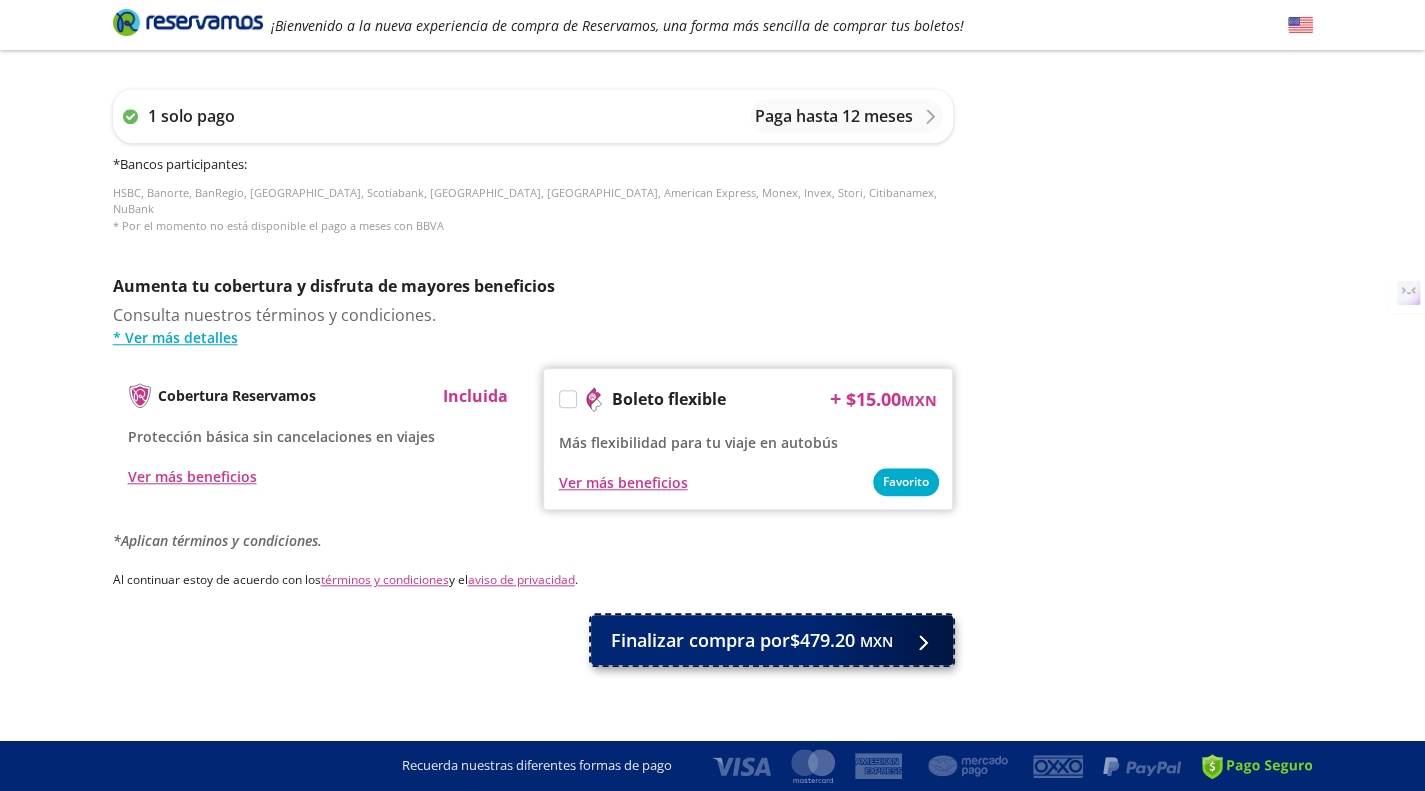 click on "Finalizar compra por  $479.20   MXN" at bounding box center (752, 640) 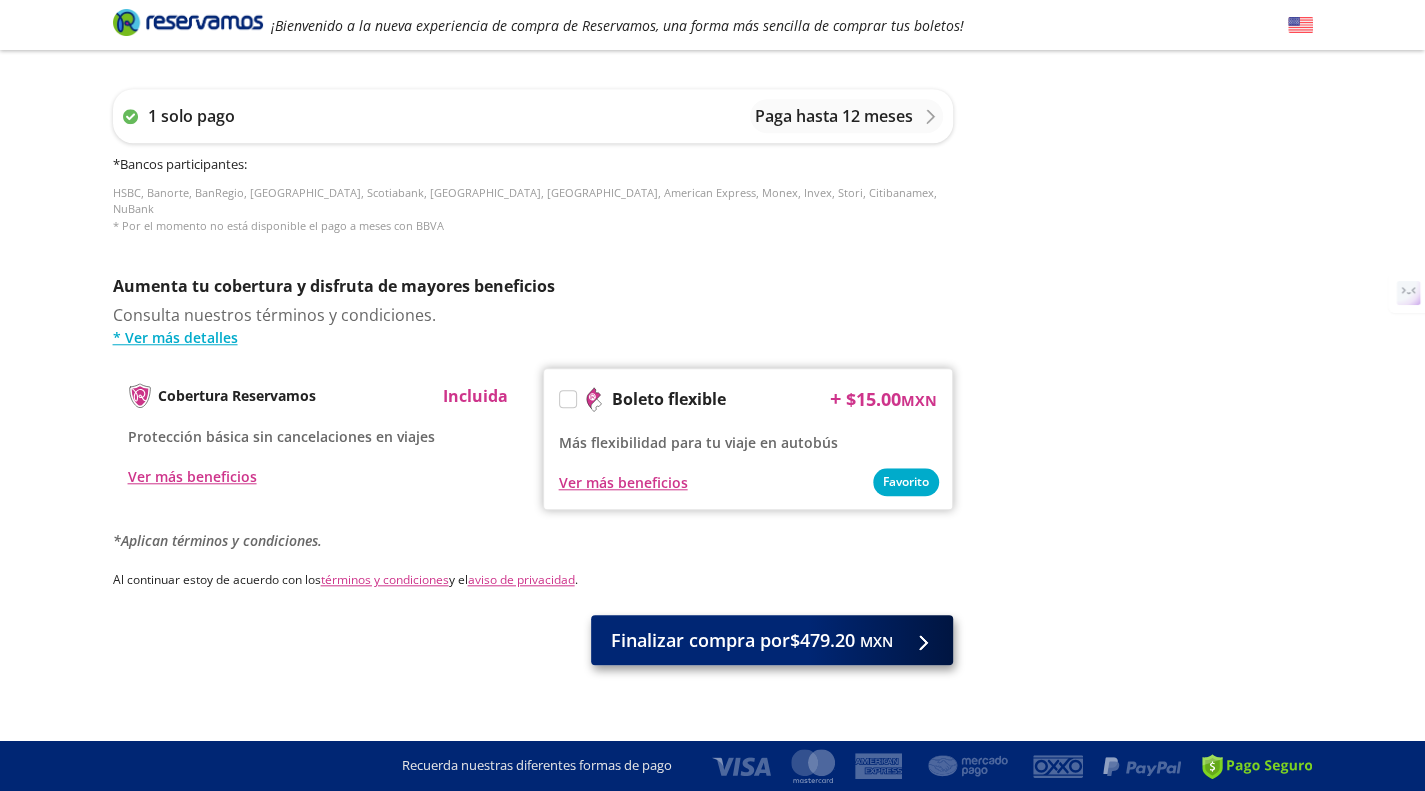 scroll, scrollTop: 0, scrollLeft: 0, axis: both 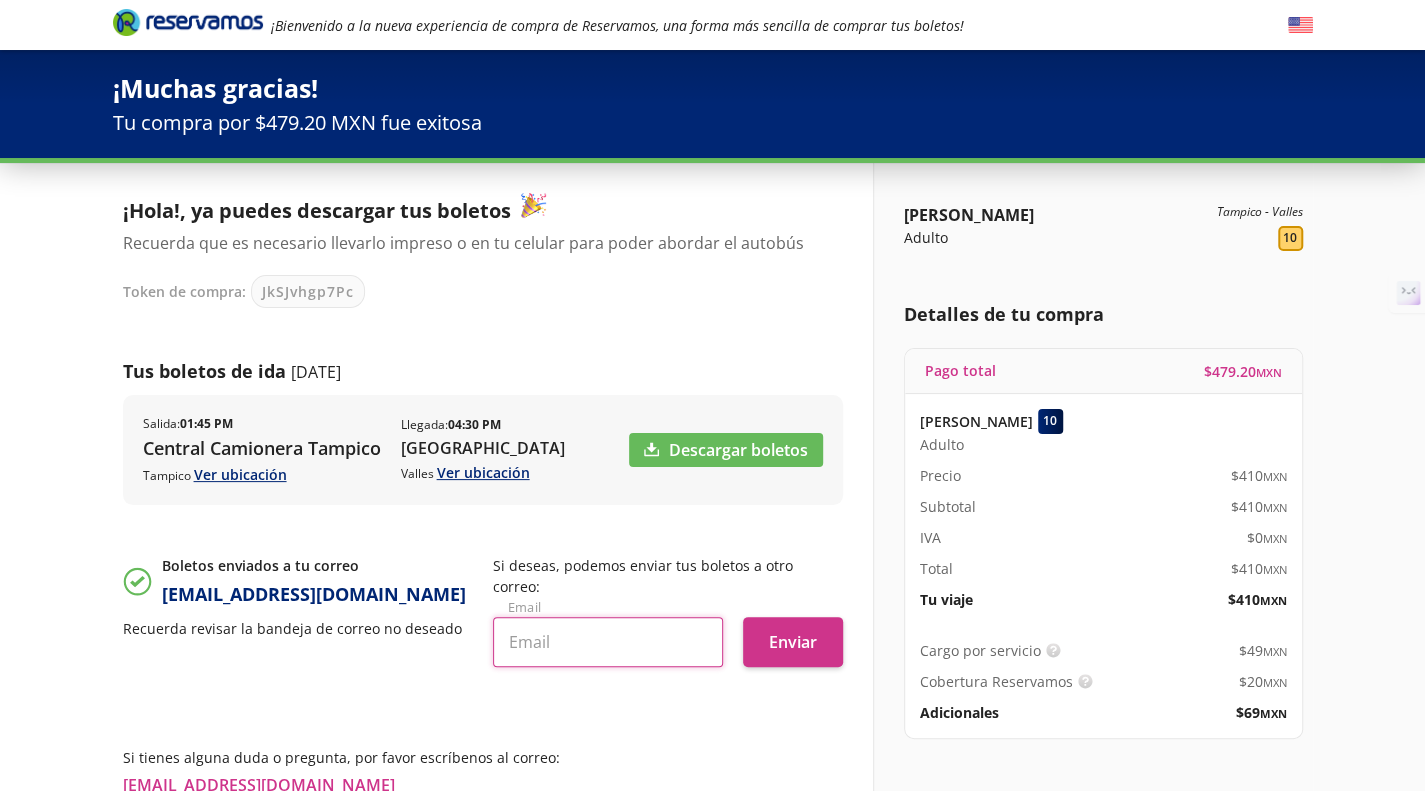 click at bounding box center (608, 642) 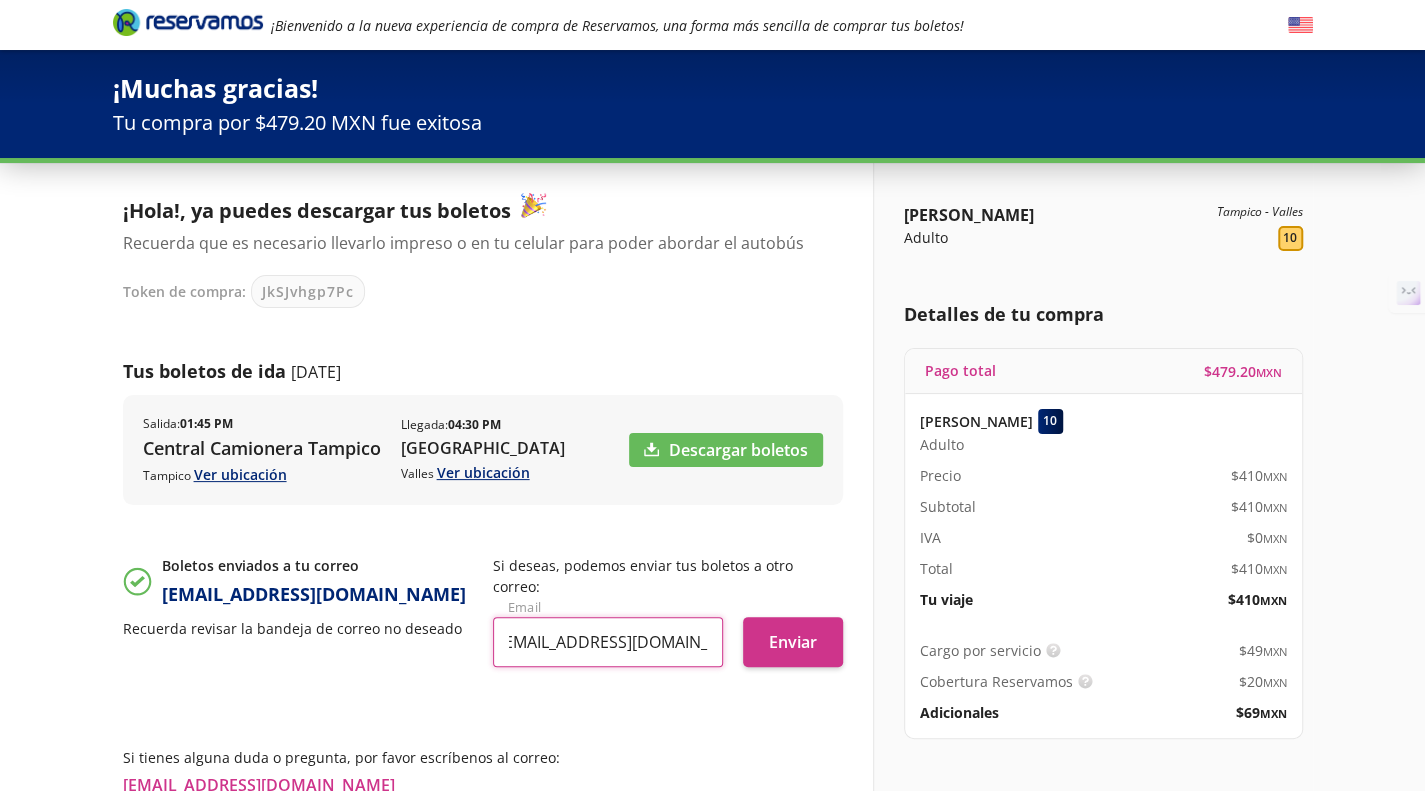 scroll, scrollTop: 0, scrollLeft: 24, axis: horizontal 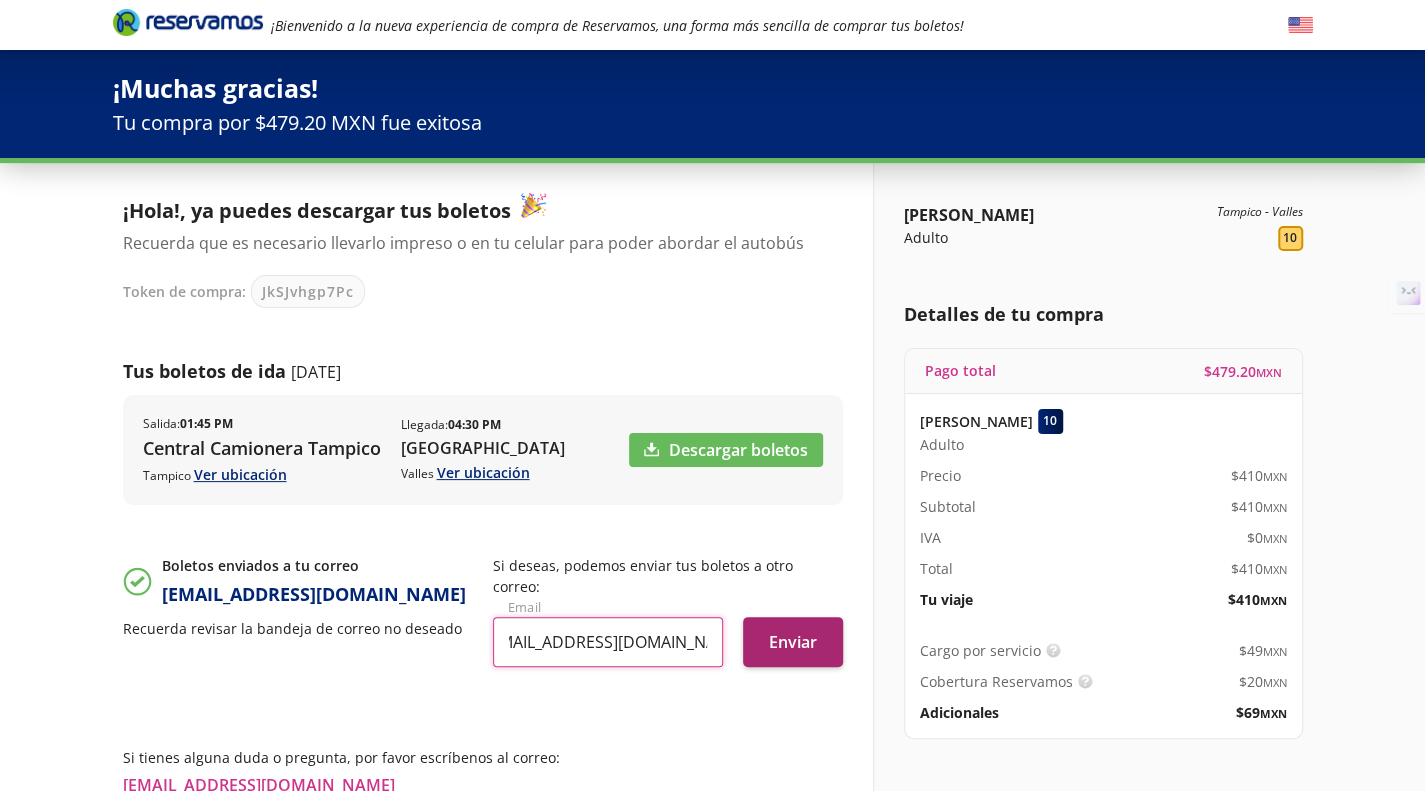 type on "[PERSON_NAME][EMAIL_ADDRESS][DOMAIN_NAME]" 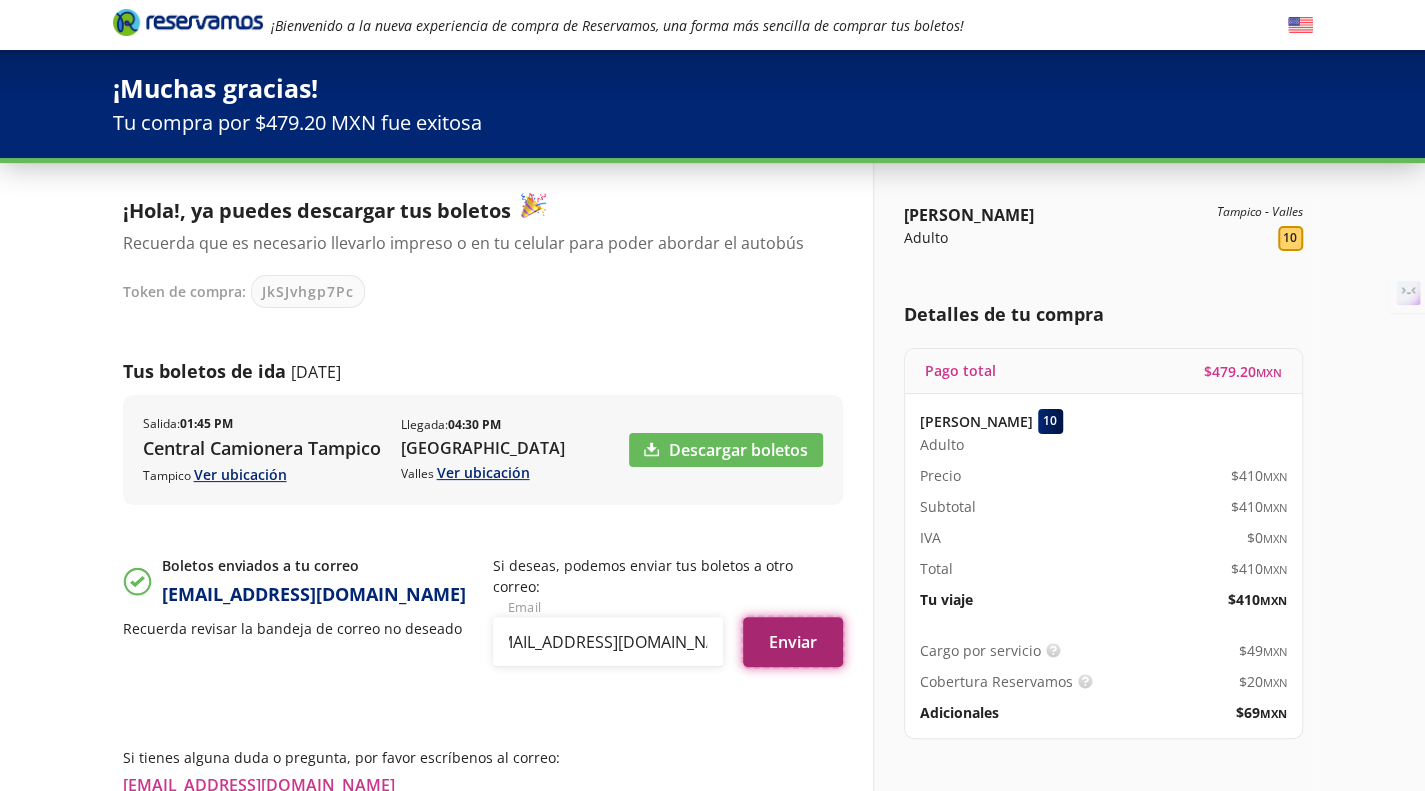 scroll, scrollTop: 0, scrollLeft: 0, axis: both 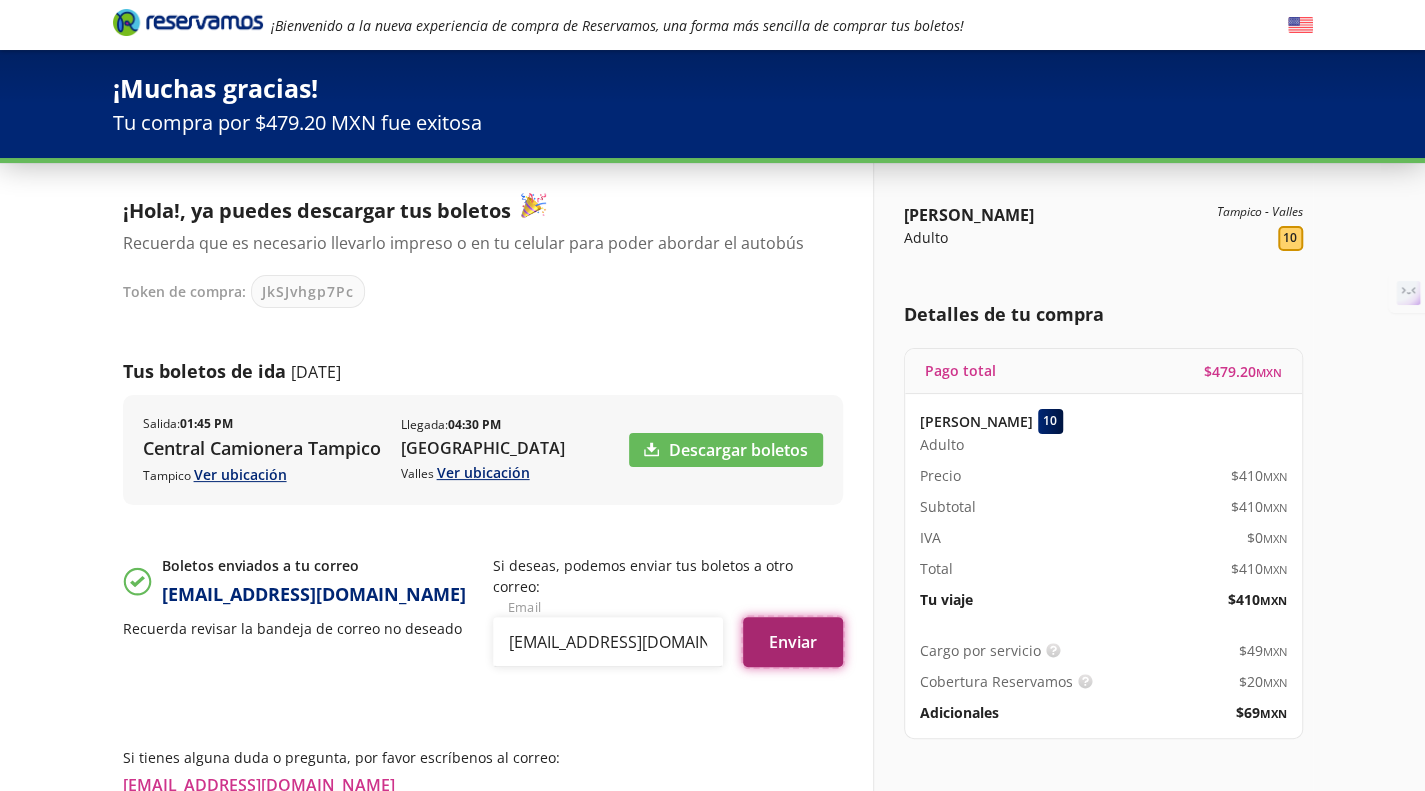 click on "Enviar" at bounding box center (793, 642) 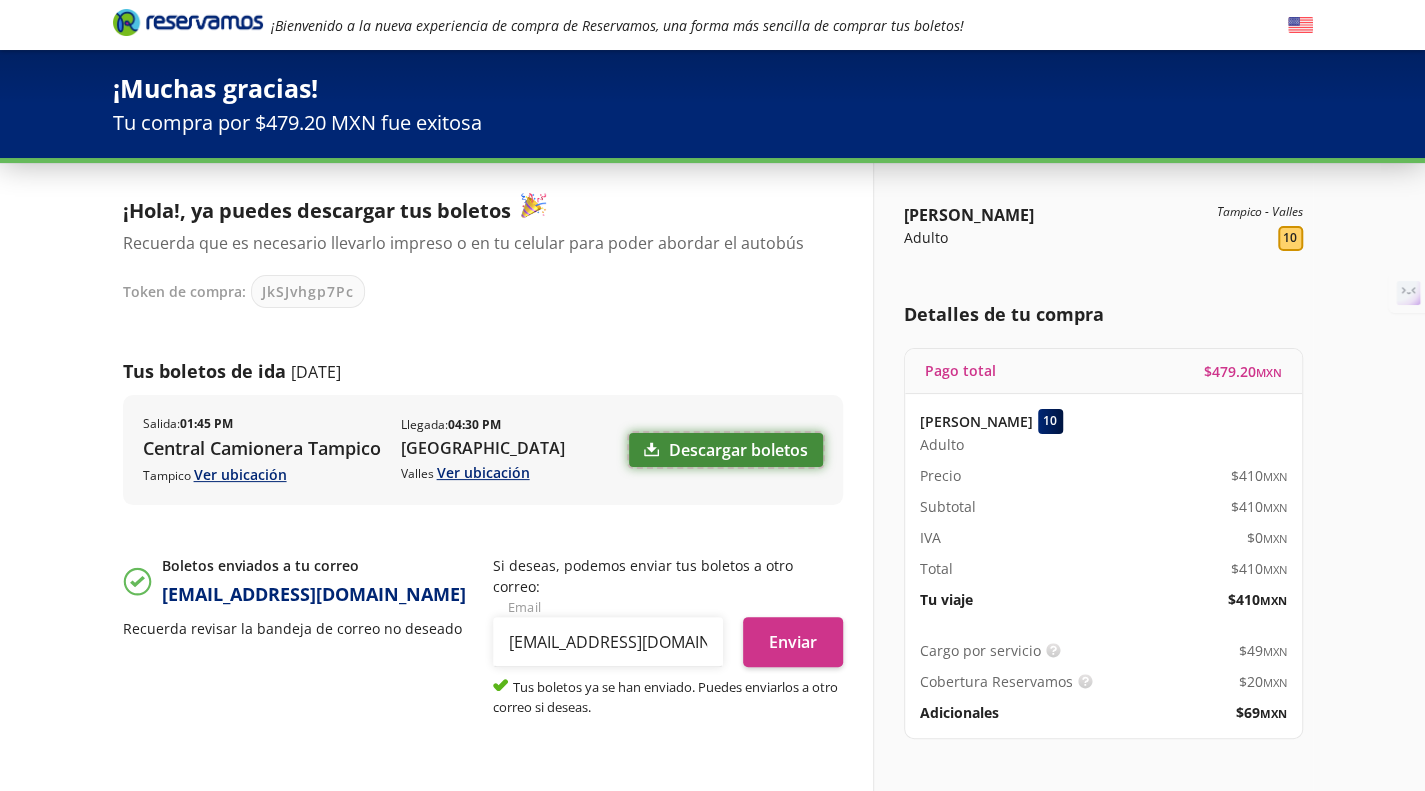 click on "Descargar boletos" at bounding box center (726, 450) 